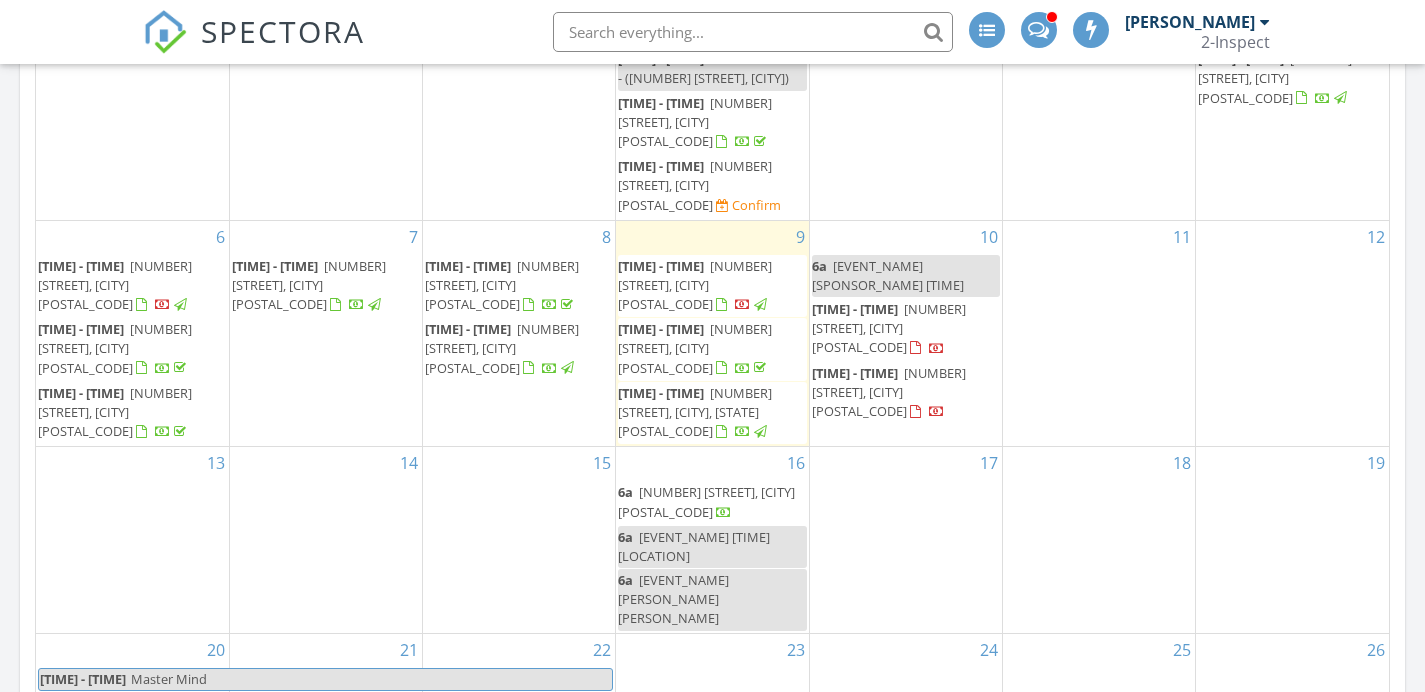 scroll, scrollTop: 1206, scrollLeft: 0, axis: vertical 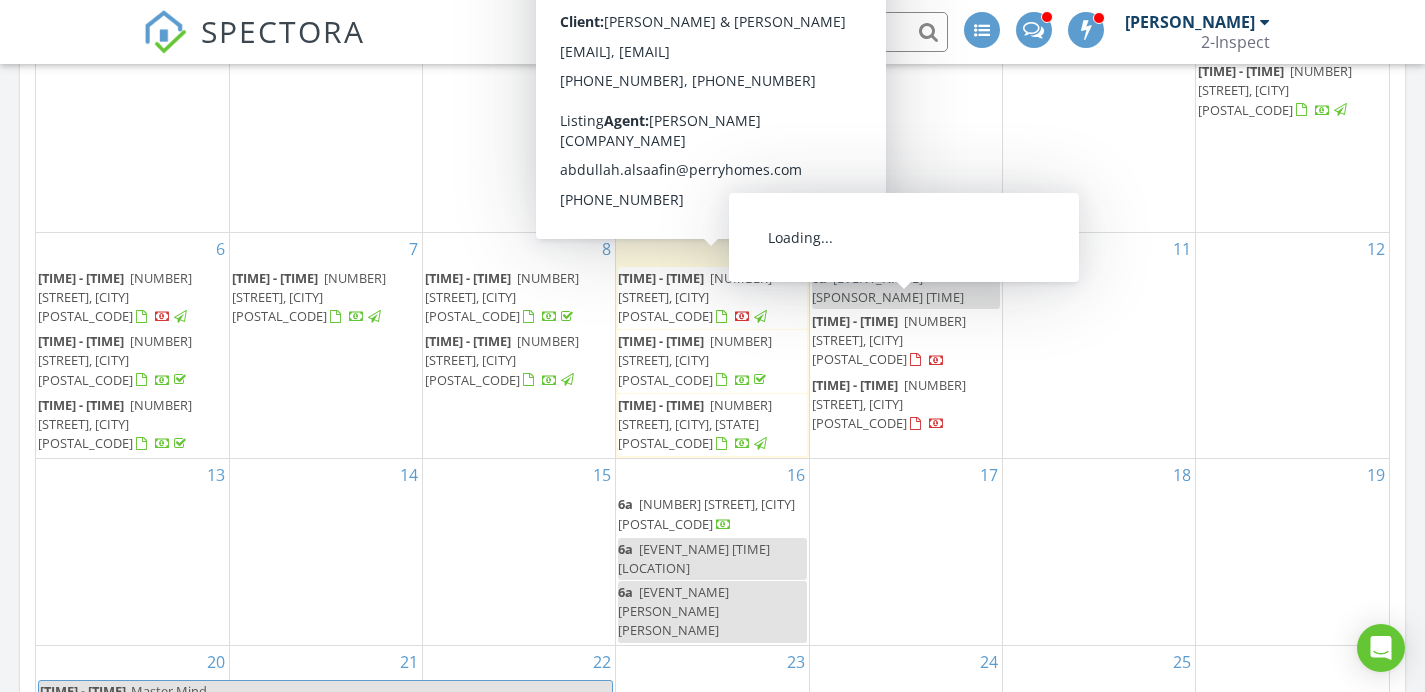 click on "[NUMBER] [STREET], [CITY] [POSTAL_CODE]" at bounding box center (889, 340) 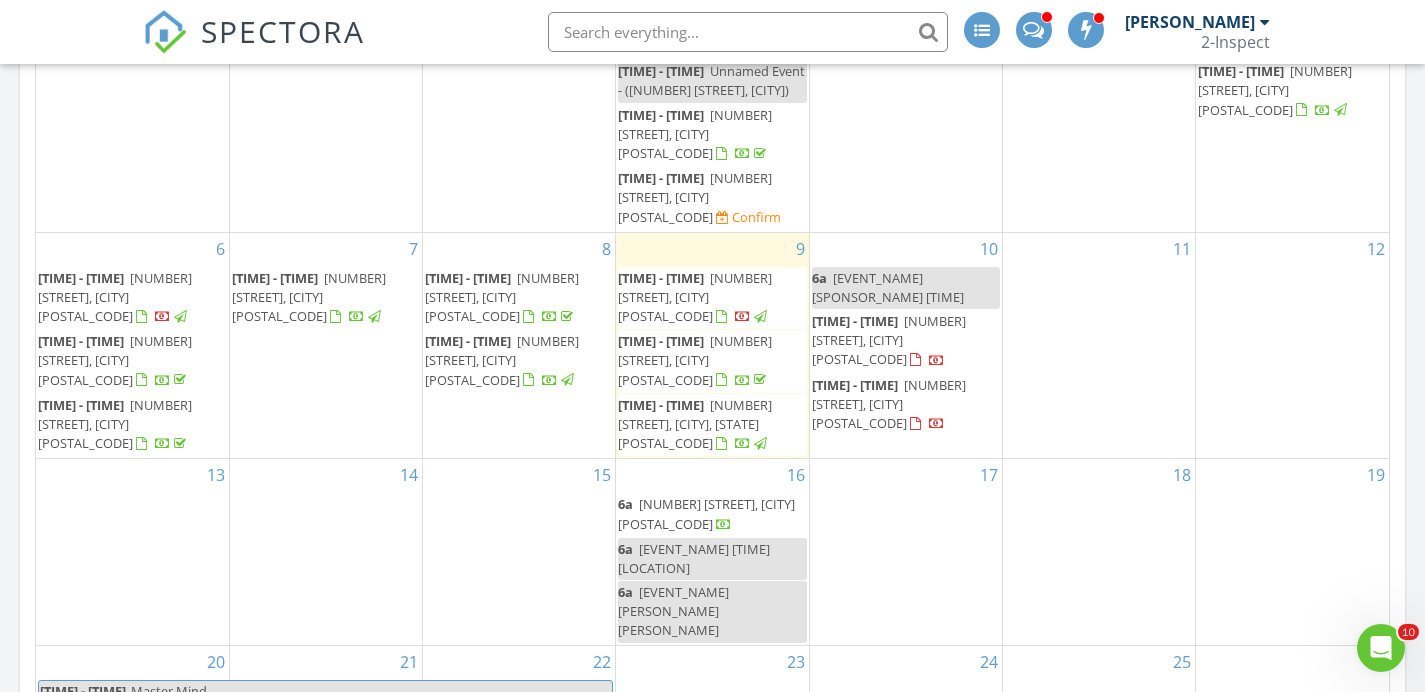 scroll, scrollTop: 0, scrollLeft: 0, axis: both 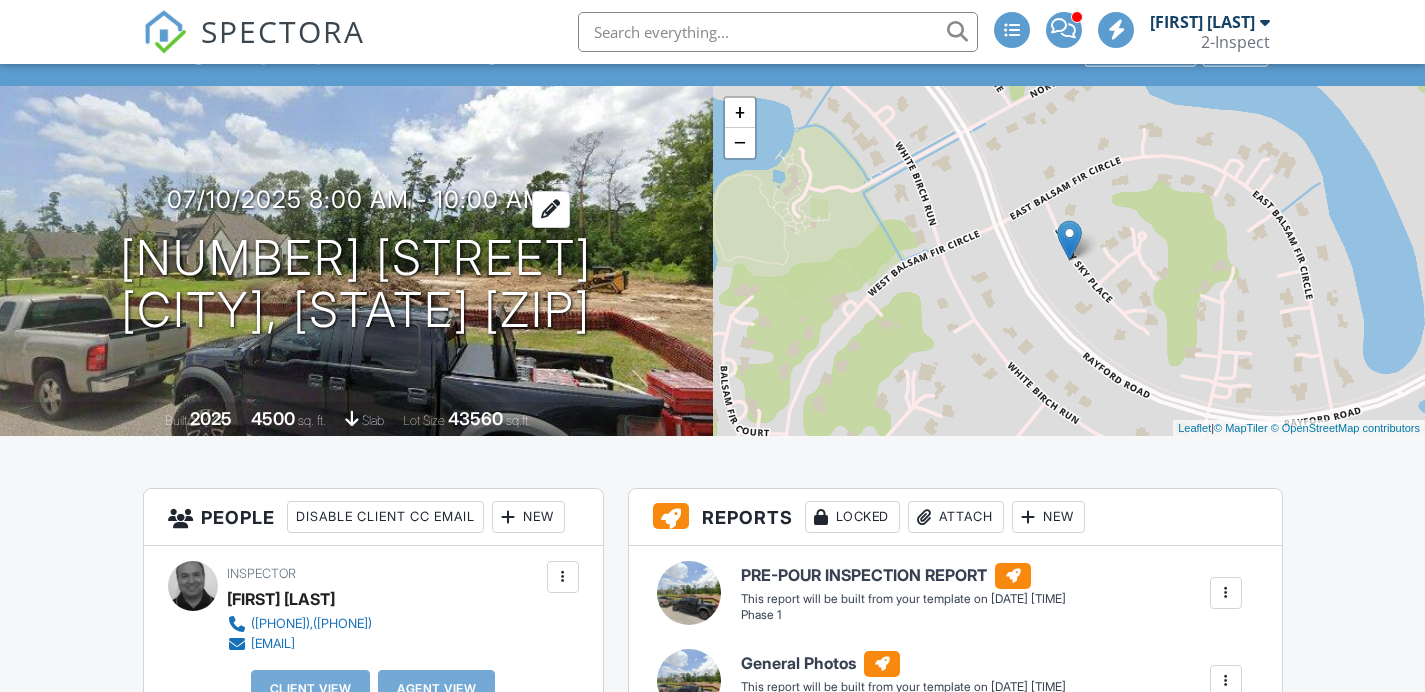click on "07/10/2025  8:00 am
- 10:00 am" at bounding box center [356, 199] 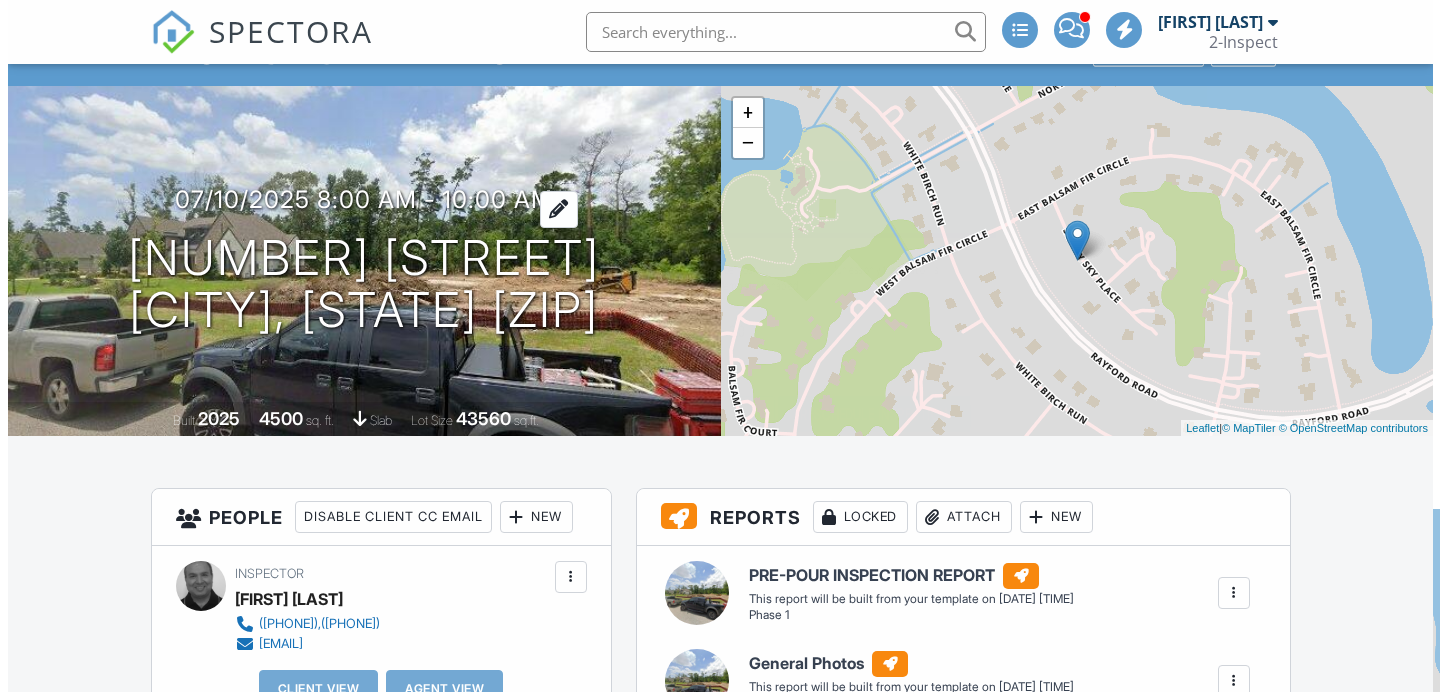 scroll, scrollTop: 98, scrollLeft: 0, axis: vertical 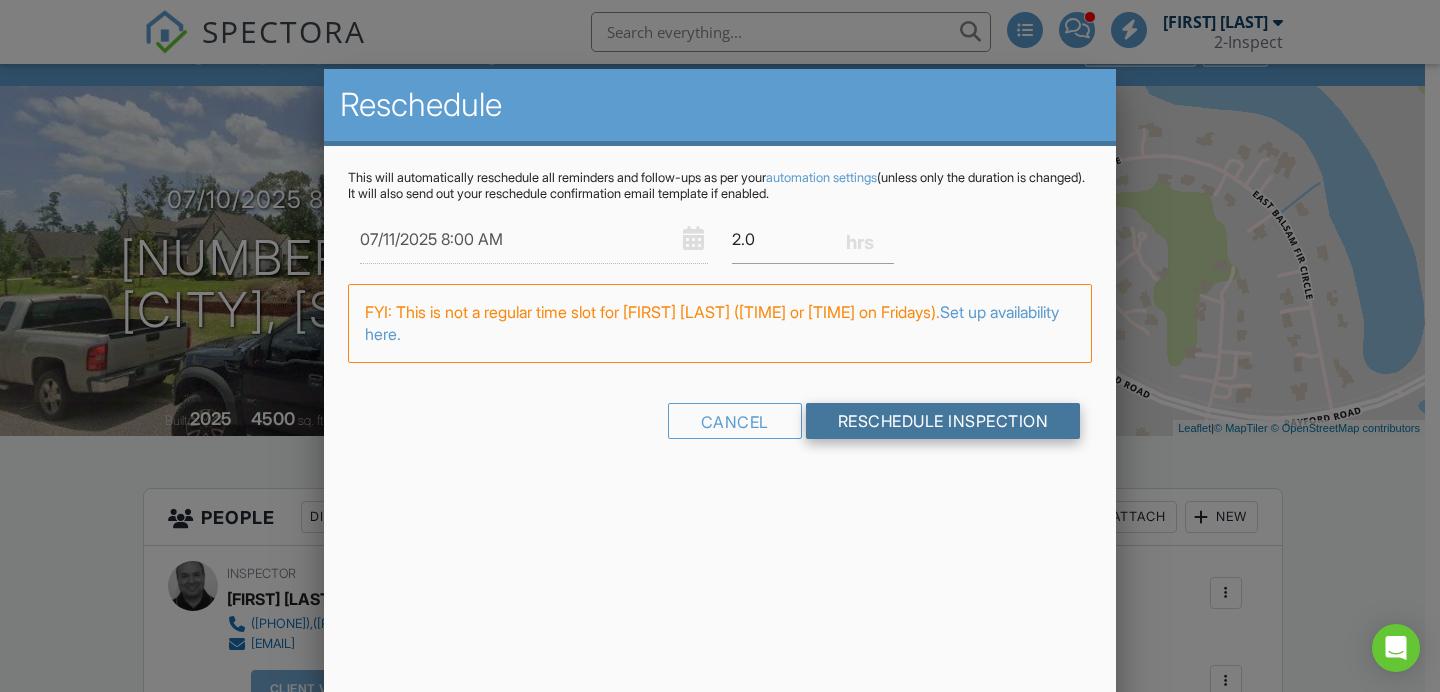click on "Reschedule Inspection" at bounding box center [943, 421] 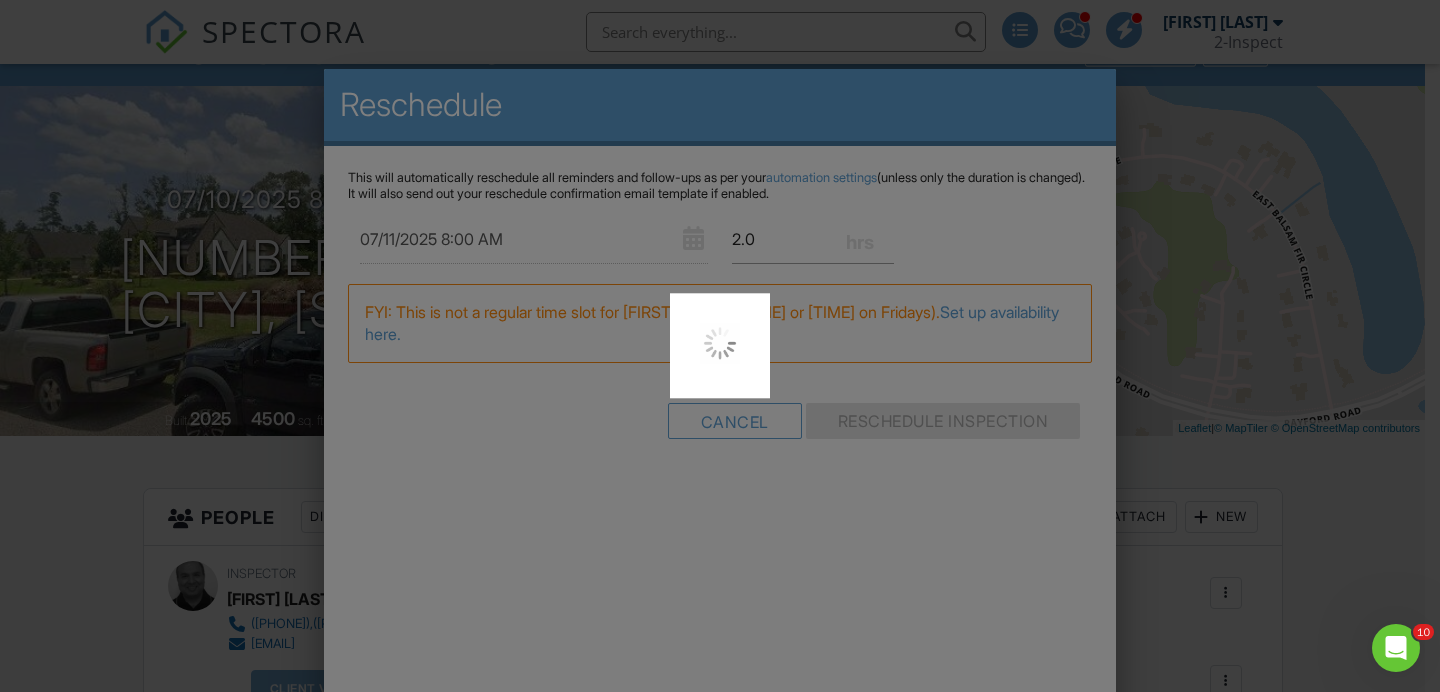 scroll, scrollTop: 0, scrollLeft: 0, axis: both 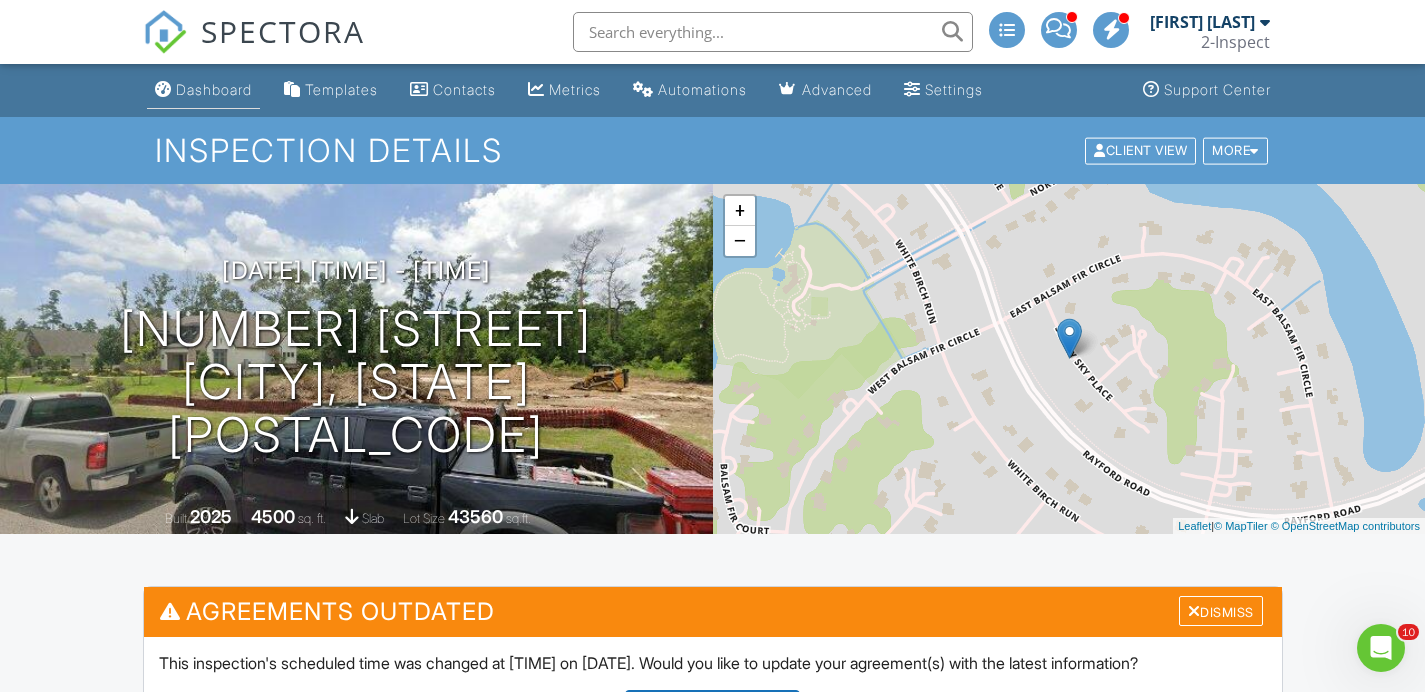 click on "Dashboard" at bounding box center [203, 90] 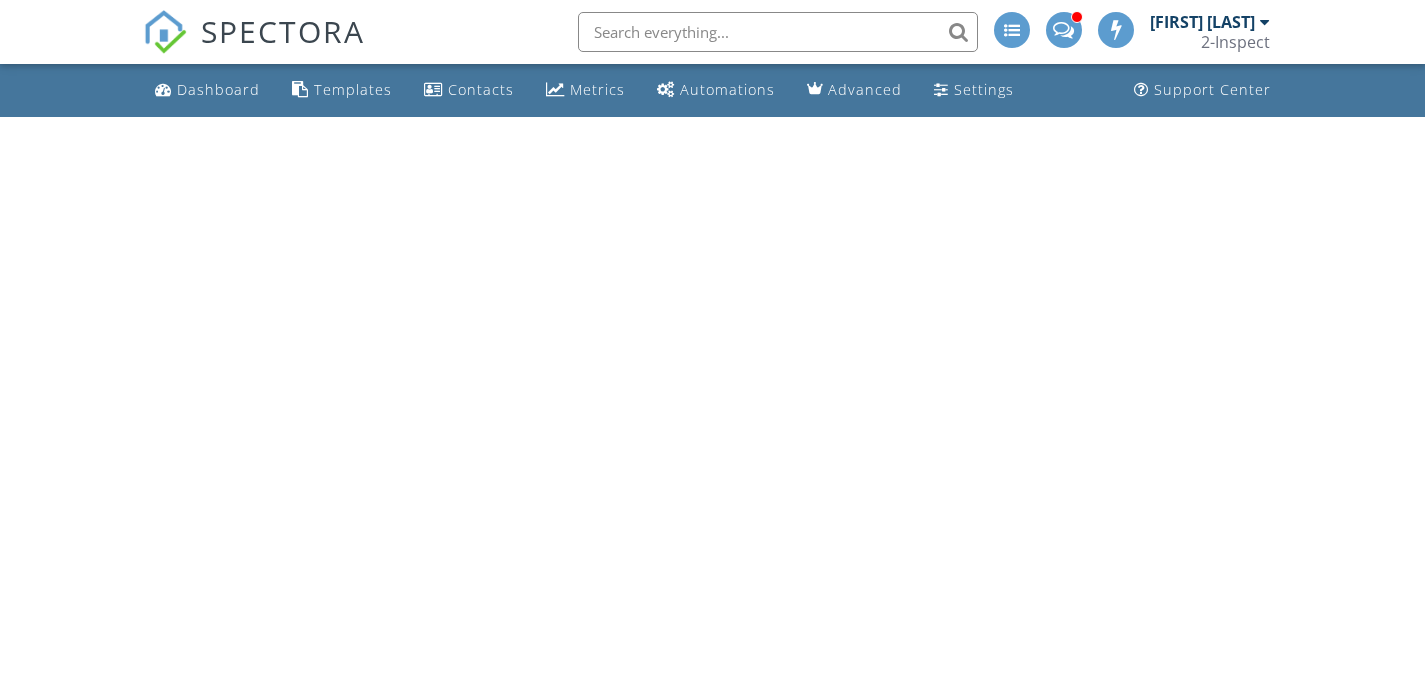 scroll, scrollTop: 0, scrollLeft: 0, axis: both 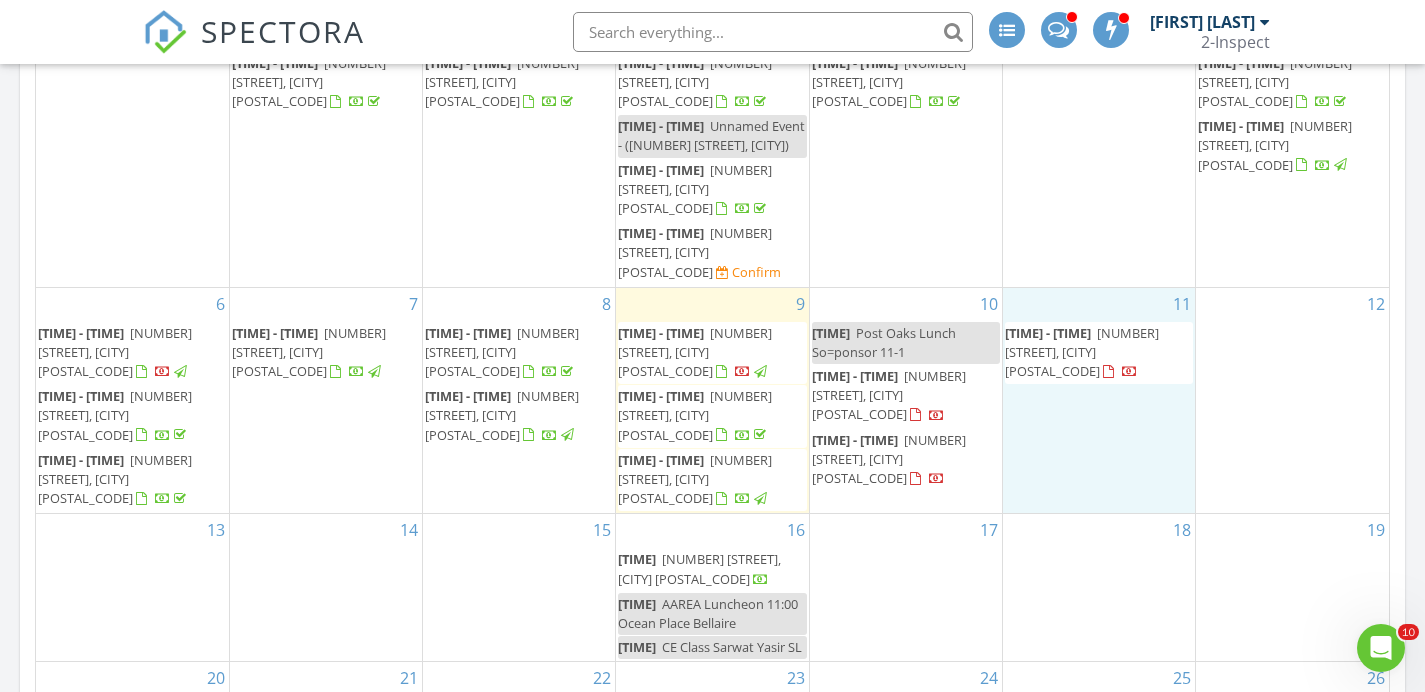 click on "11
8a - 10a
5810 Sunny Sky Pl, Spring 77386" at bounding box center (1099, 401) 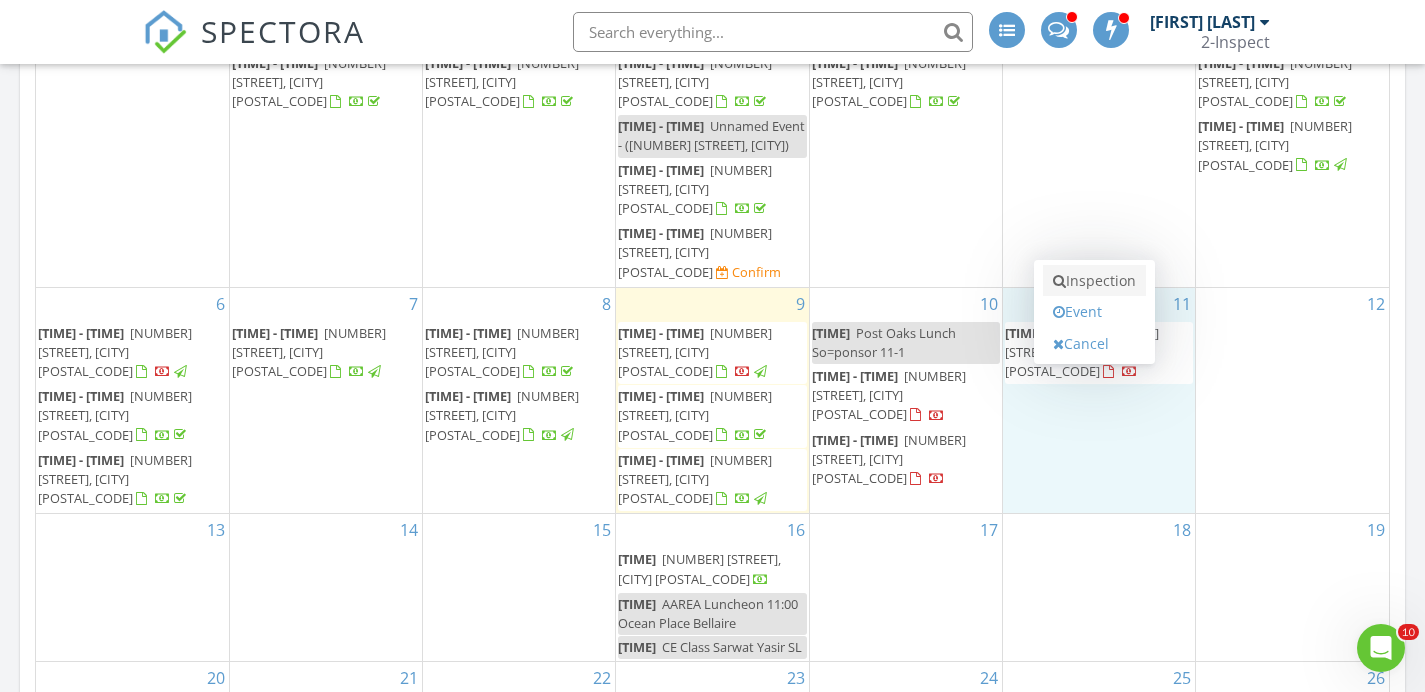 click on "Inspection" at bounding box center (1094, 281) 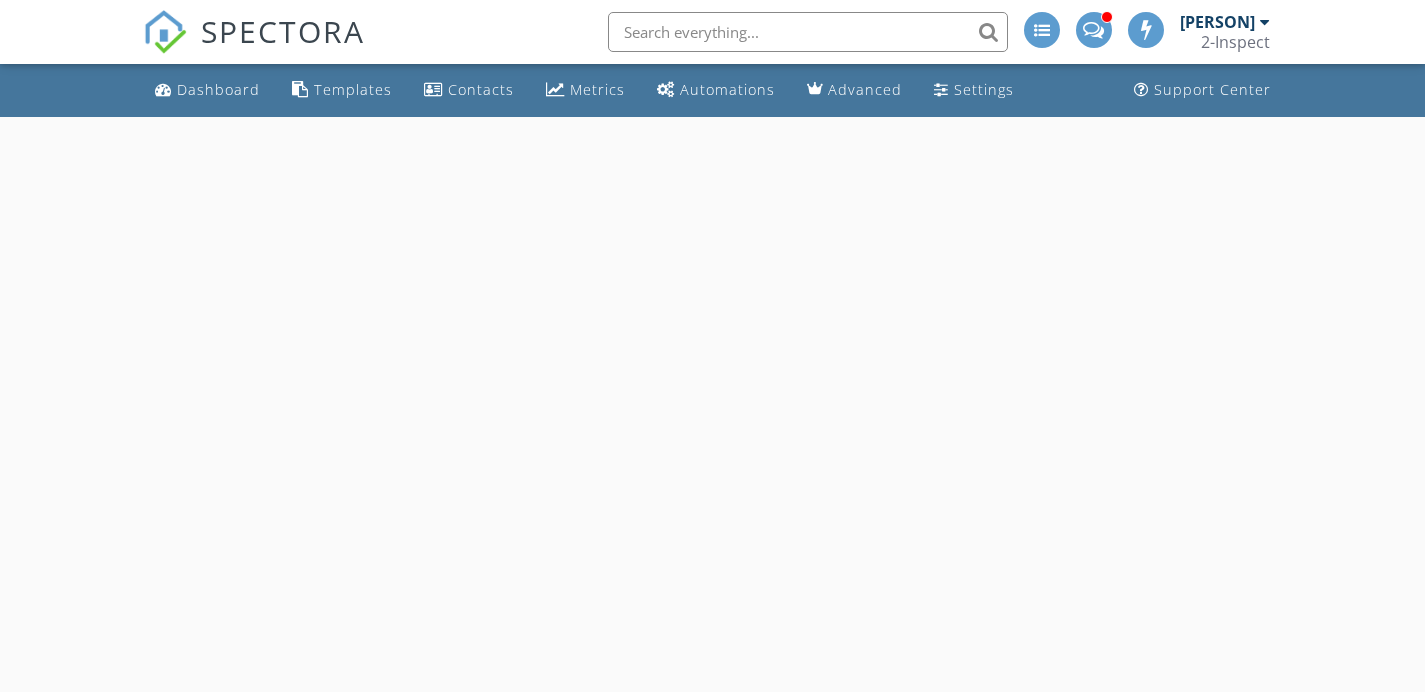 scroll, scrollTop: 0, scrollLeft: 0, axis: both 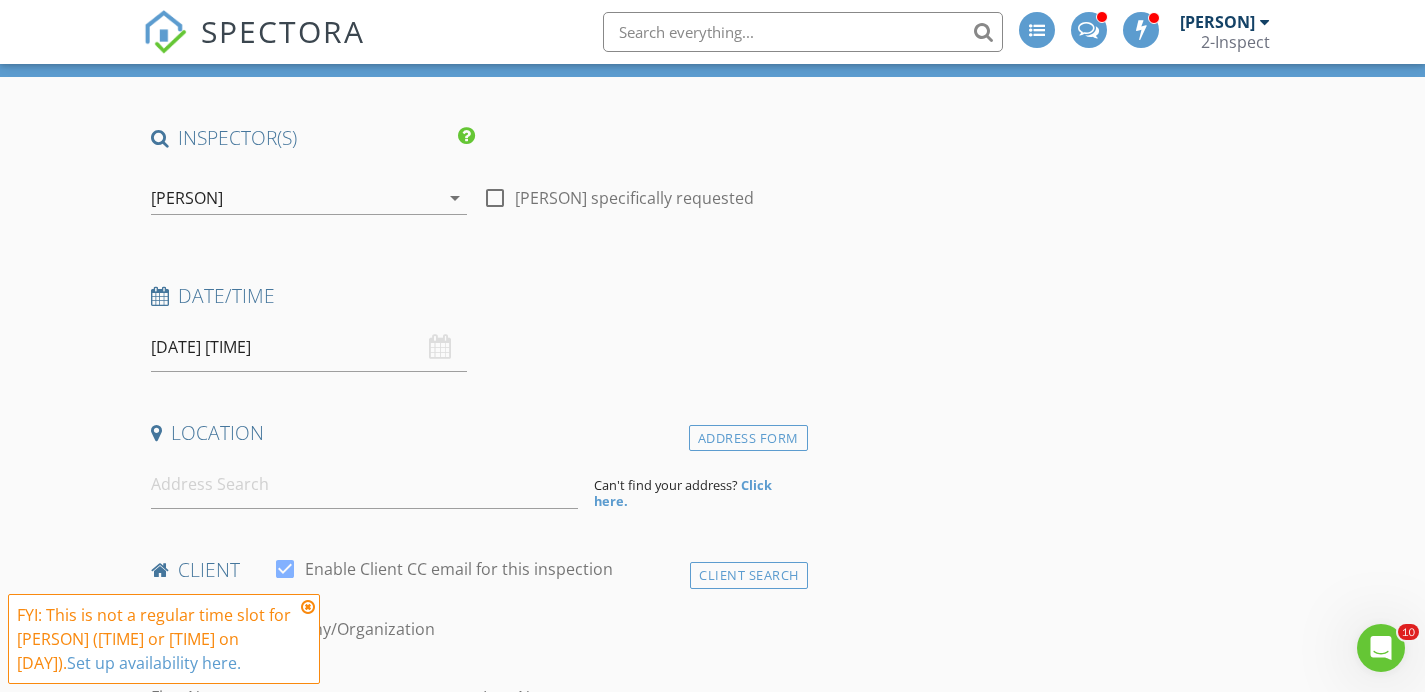 click on "[DATE] [TIME]" at bounding box center [309, 347] 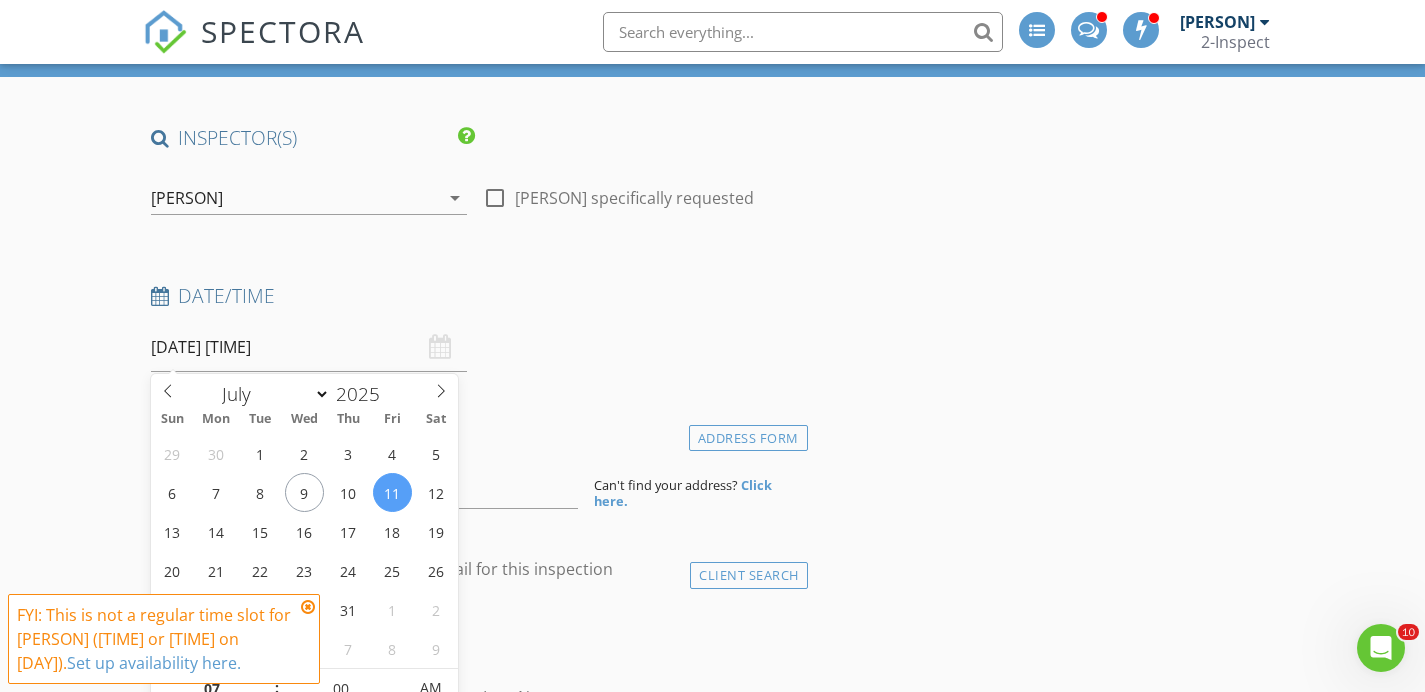 click on "INSPECTOR(S)
check_box   [PERSON]   PRIMARY   [PERSON] arrow_drop_down   check_box_outline_blank [PERSON] specifically requested
Date/Time
[DATE] [TIME]
Location
Address Form       Can't find your address?   Click here.
client
check_box Enable Client CC email for this inspection   Client Search     check_box_outline_blank Client is a Company/Organization     First Name   Last Name   Email   CC Email   Phone         Tags         Notes   Private Notes
ADDITIONAL client
SERVICES
check_box_outline_blank   Residential 2inspect Home & Termite    check_box_outline_blank   New Construction Phase 4 Builder Warranty Inspection   11 Month Builder Warranty Inspection check_box_outline_blank   Townhome/Condo upto 1,500 sqft   check_box_outline_blank   Mold Inspection" at bounding box center (475, 1751) 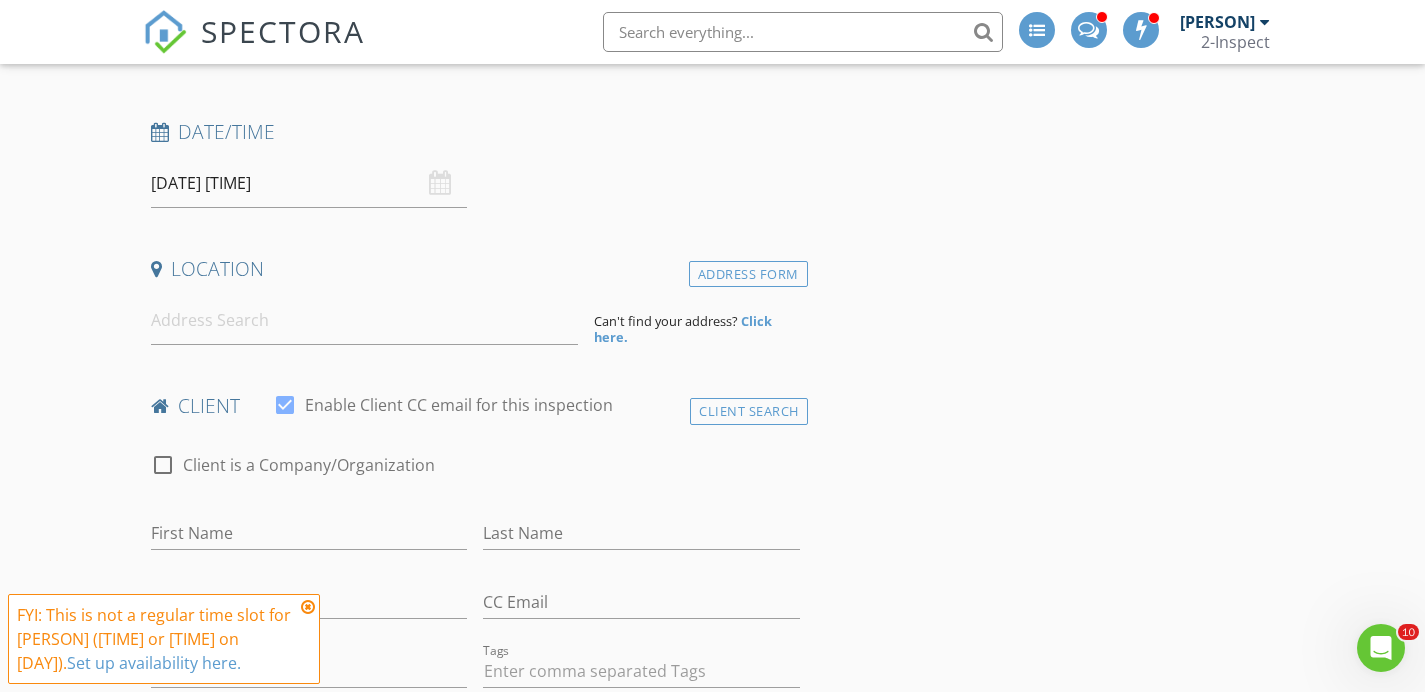 scroll, scrollTop: 268, scrollLeft: 0, axis: vertical 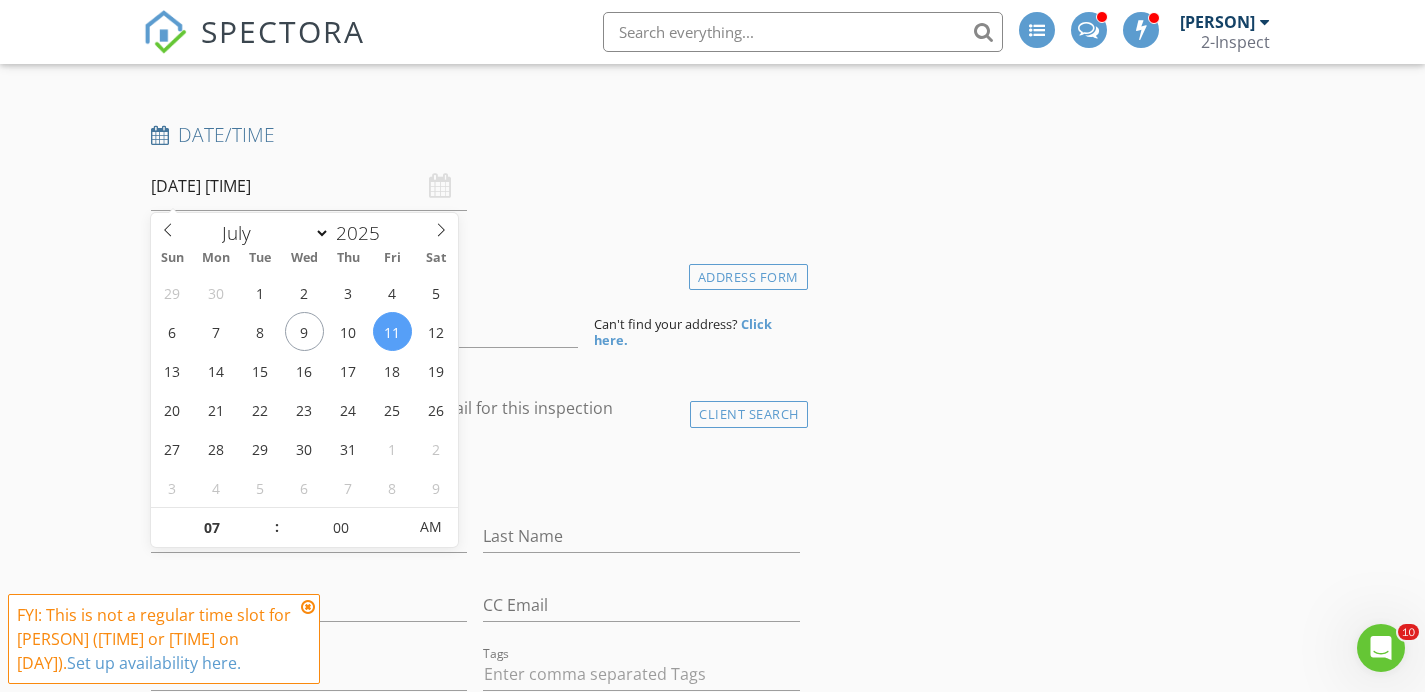 click on "[DATE] [TIME]" at bounding box center [309, 186] 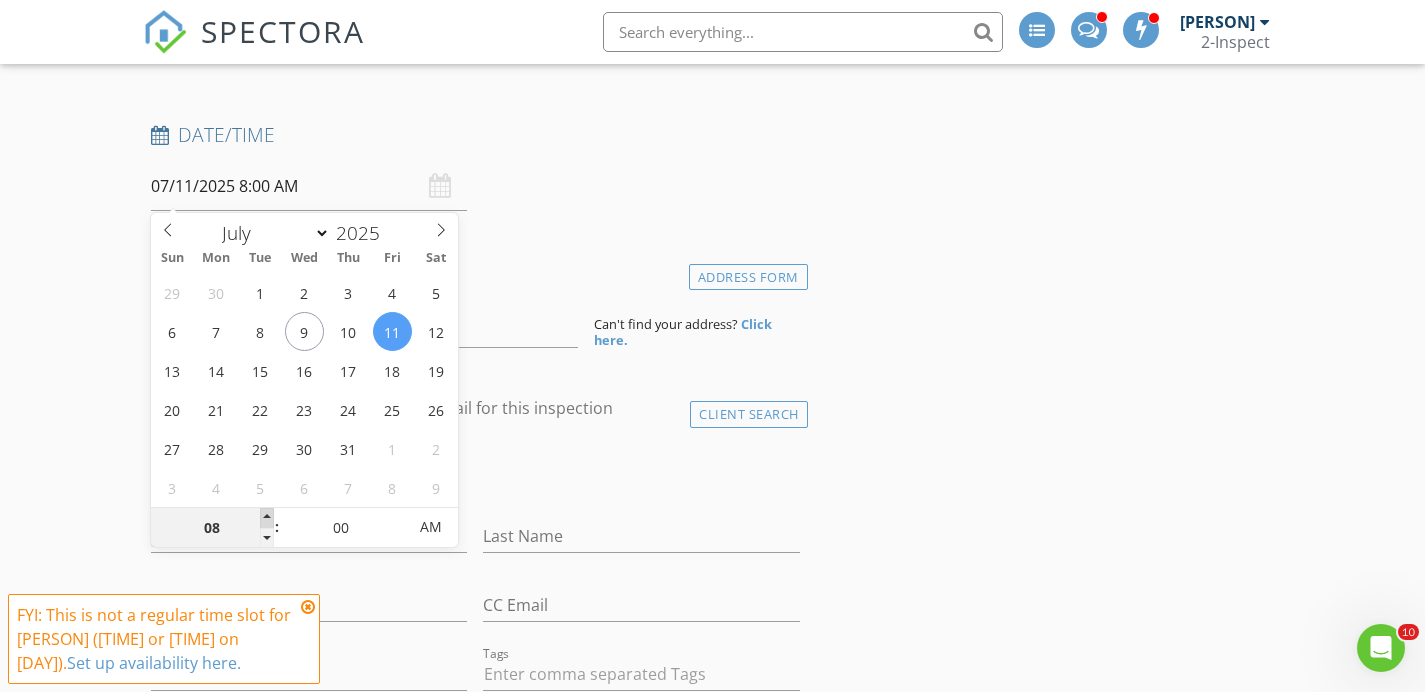 click at bounding box center [267, 518] 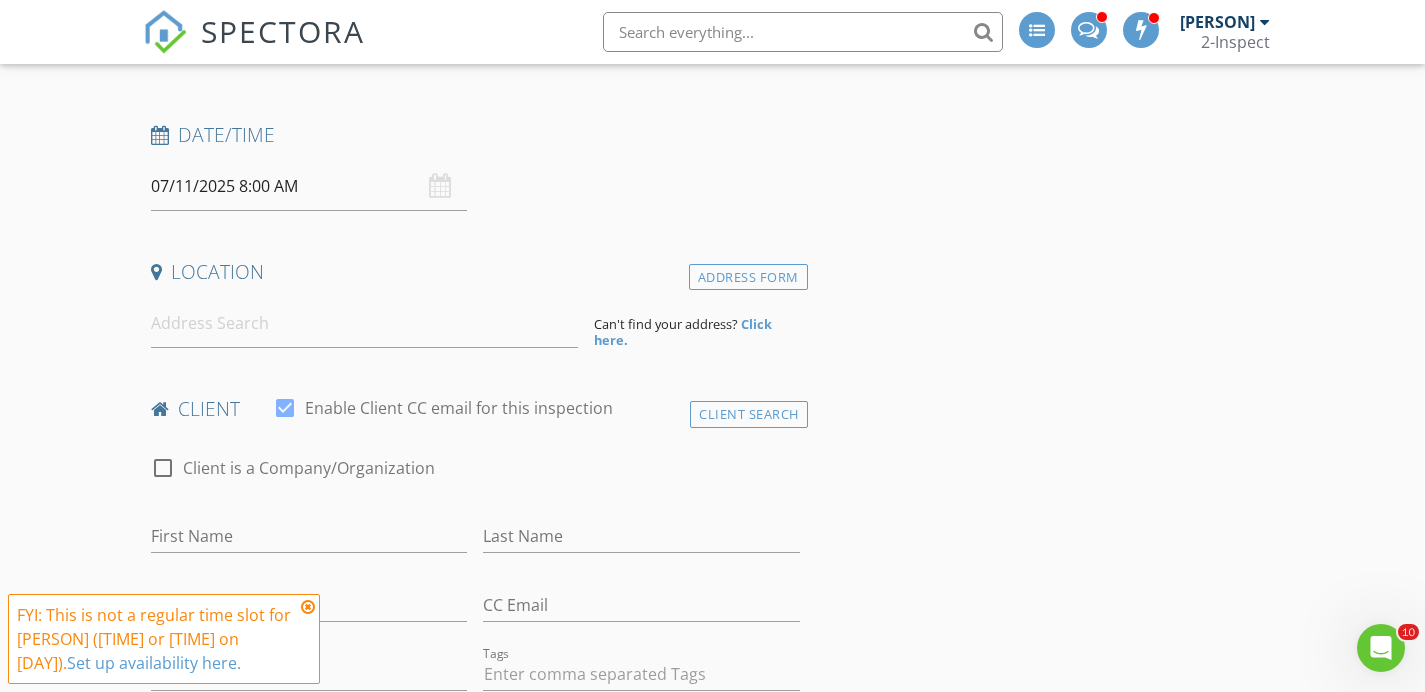 click on "New Inspection
INSPECTOR(S)
check_box   Rashid Ansari   PRIMARY   Rashid Ansari arrow_drop_down   check_box_outline_blank Rashid Ansari specifically requested
Date/Time
07/11/2025 8:00 AM
Location
Address Form       Can't find your address?   Click here.
client
check_box Enable Client CC email for this inspection   Client Search     check_box_outline_blank Client is a Company/Organization     First Name   Last Name   Email   CC Email   Phone         Tags         Notes   Private Notes
ADD ADDITIONAL client
SERVICES
check_box_outline_blank   Residential 2inspect Home & Termite    check_box_outline_blank   New Construction Phase 4 Builder Warranty Inspection   11 Month Builder Warranty Inspection check_box_outline_blank   Townhome/Condo upto 1,500 sqft     Mold Inspection" at bounding box center (712, 1615) 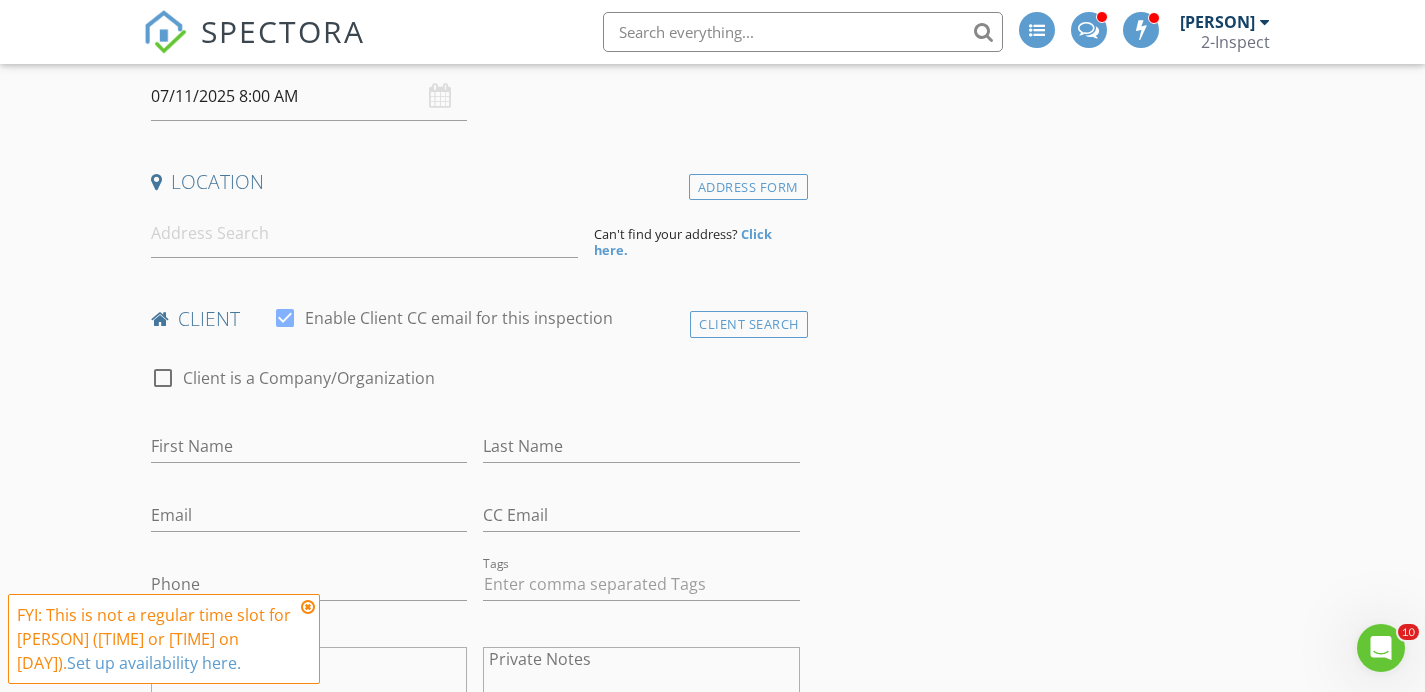 scroll, scrollTop: 359, scrollLeft: 0, axis: vertical 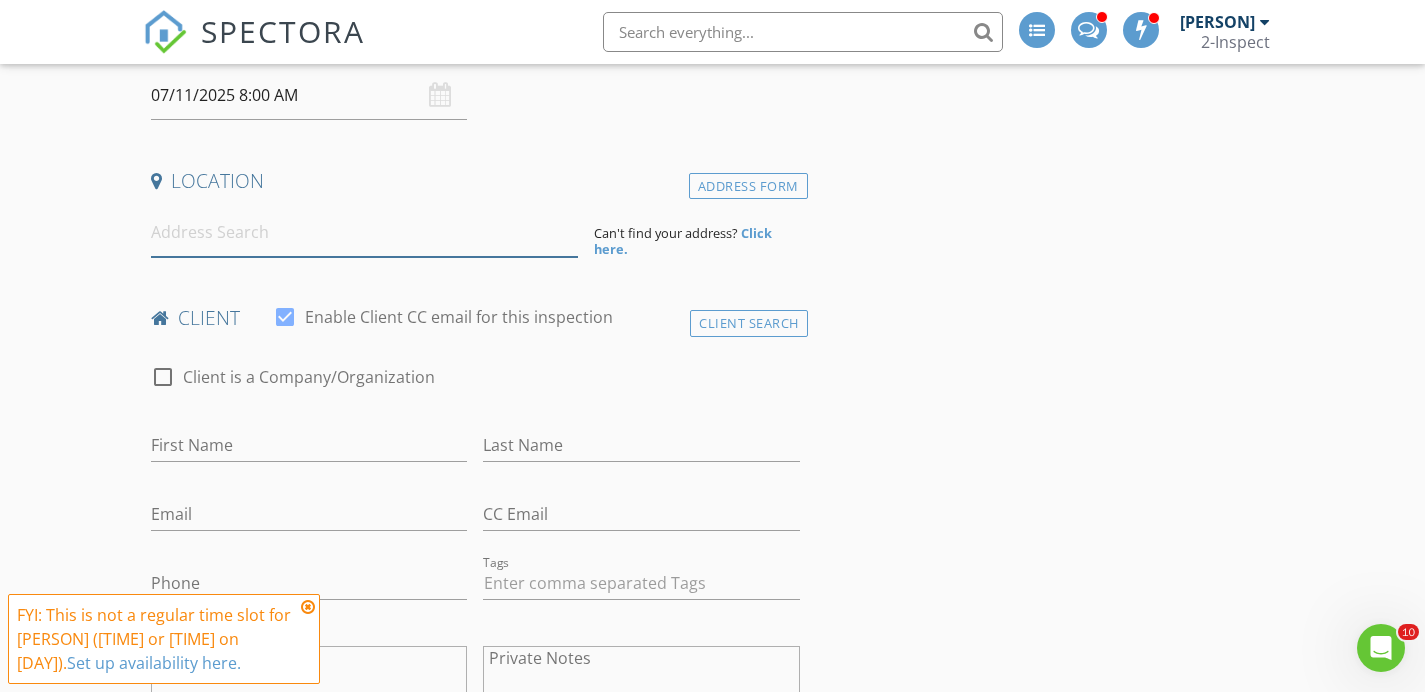 click at bounding box center [364, 232] 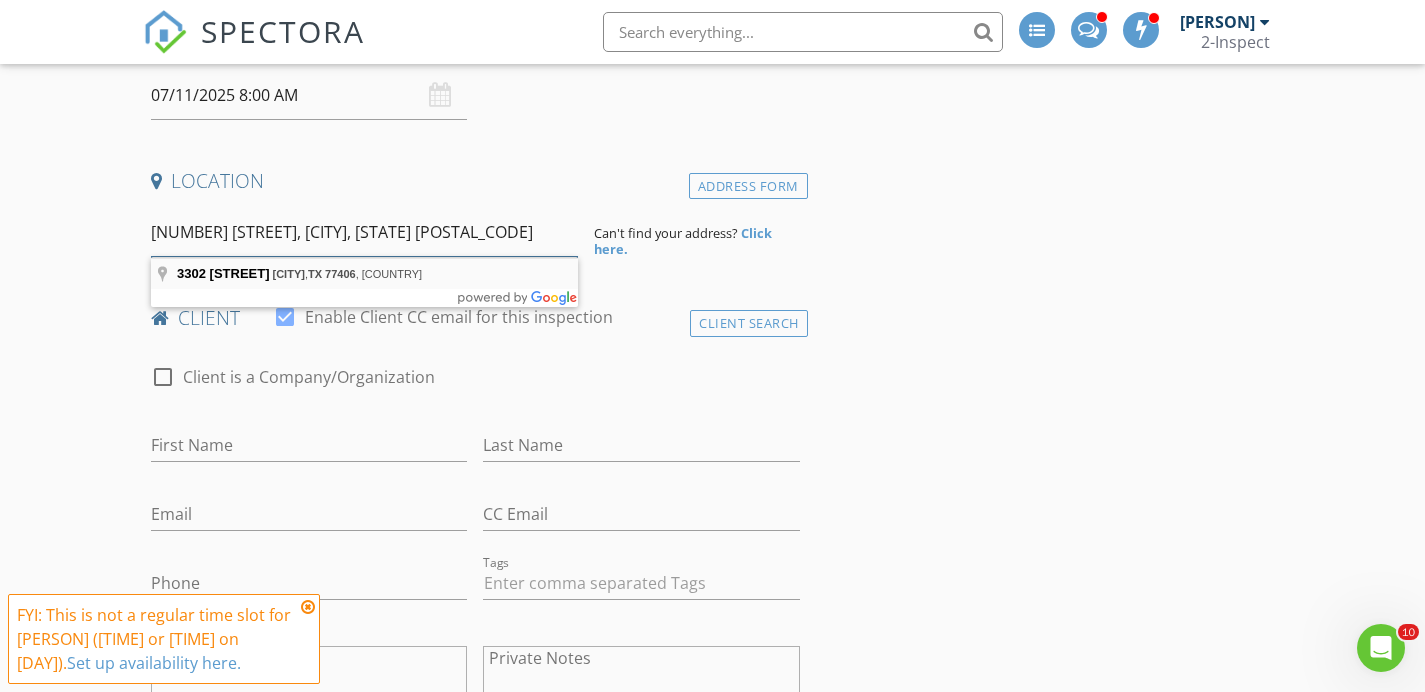 type on "3302 Verdant Ln, Richmond, TX 77406" 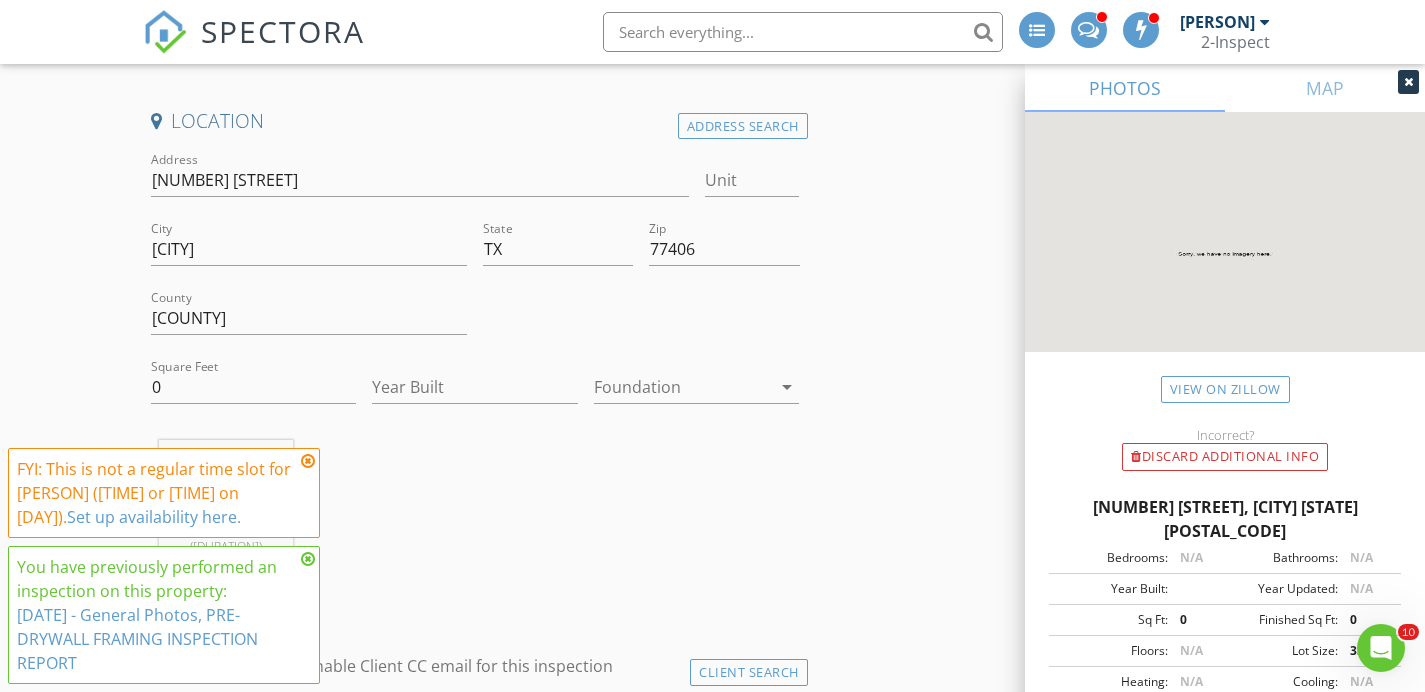 scroll, scrollTop: 423, scrollLeft: 0, axis: vertical 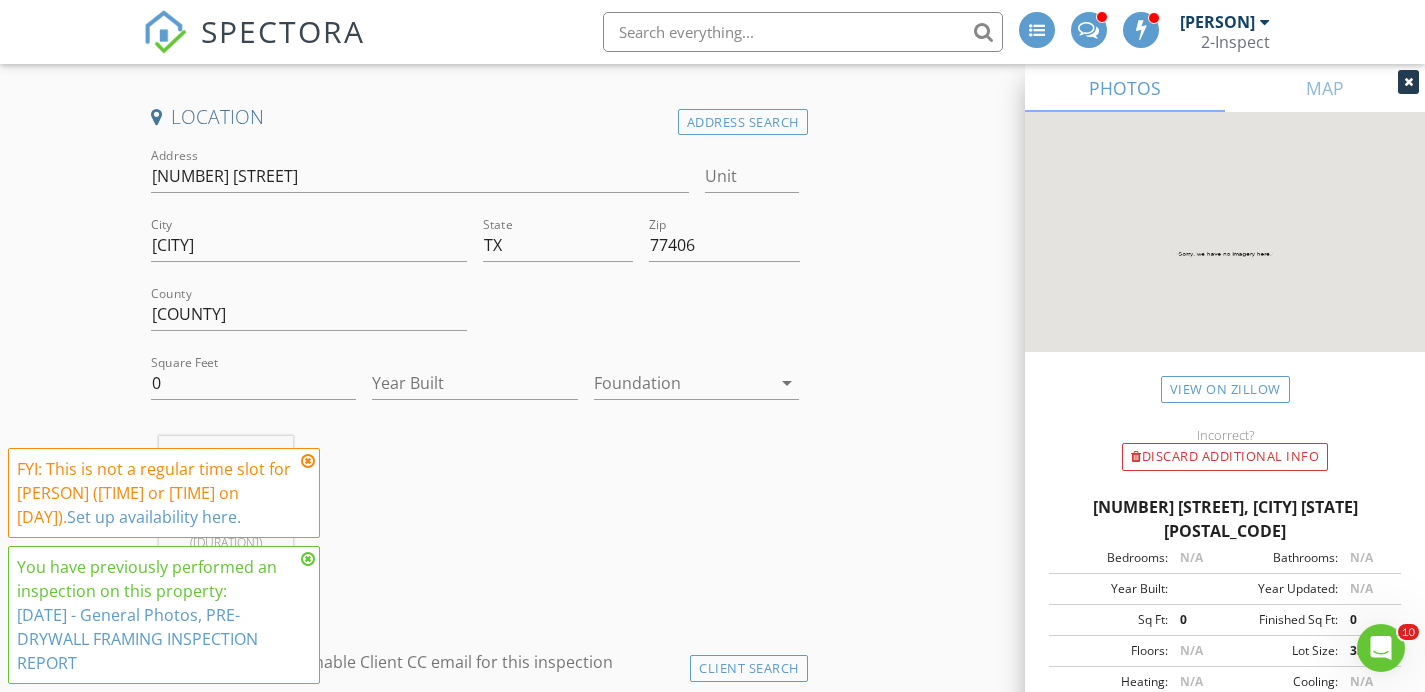 click at bounding box center [308, 461] 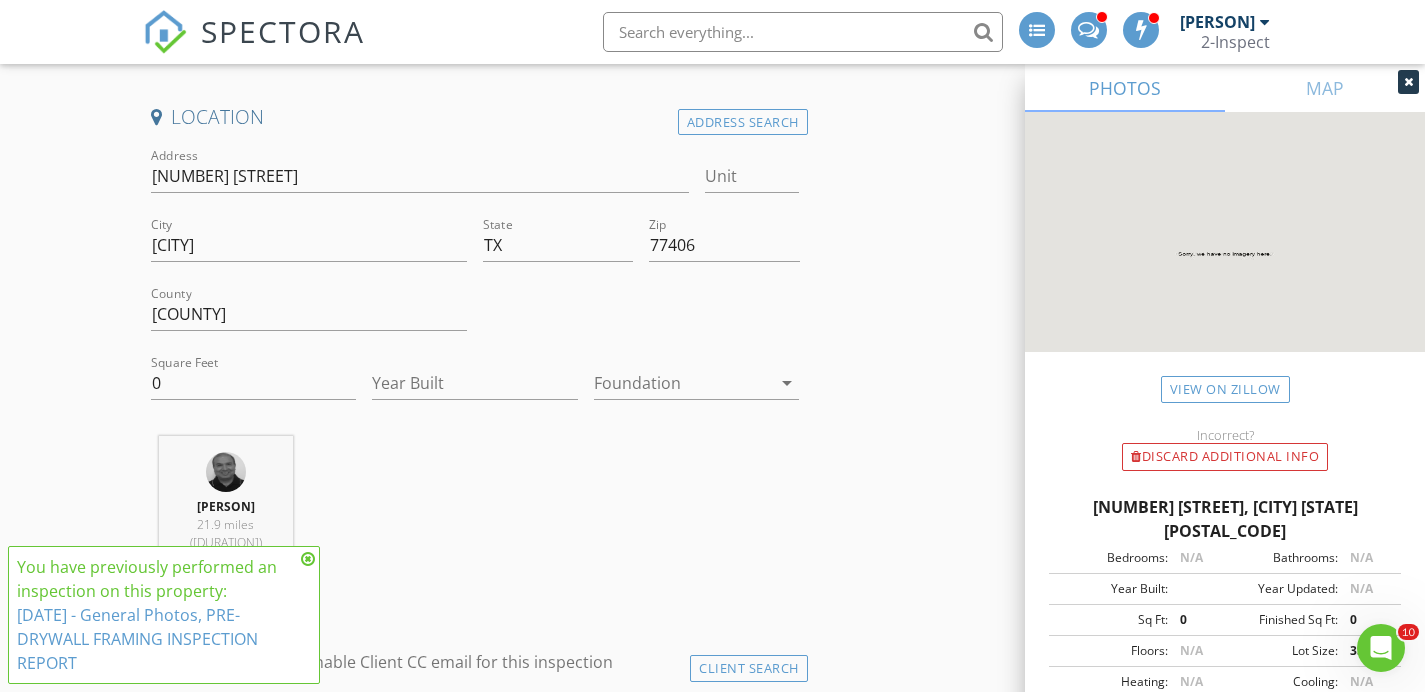 click at bounding box center [308, 559] 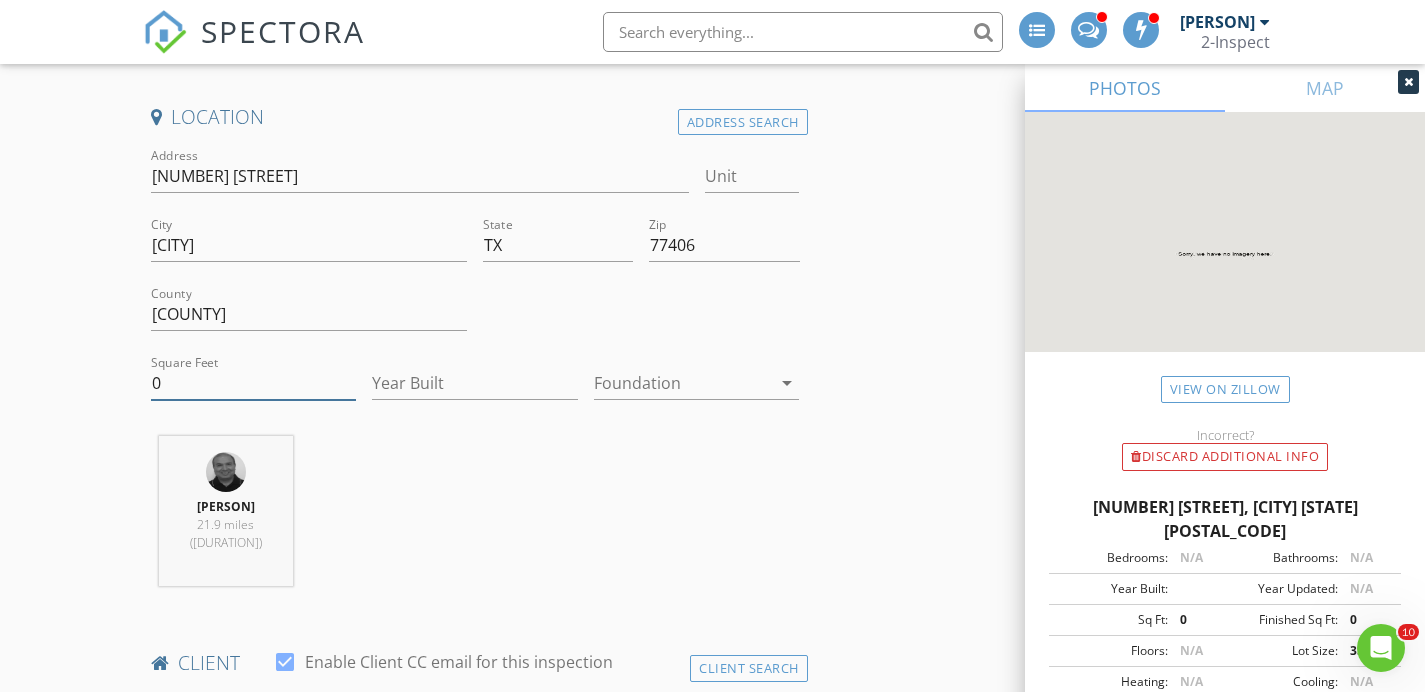 click on "0" at bounding box center [254, 383] 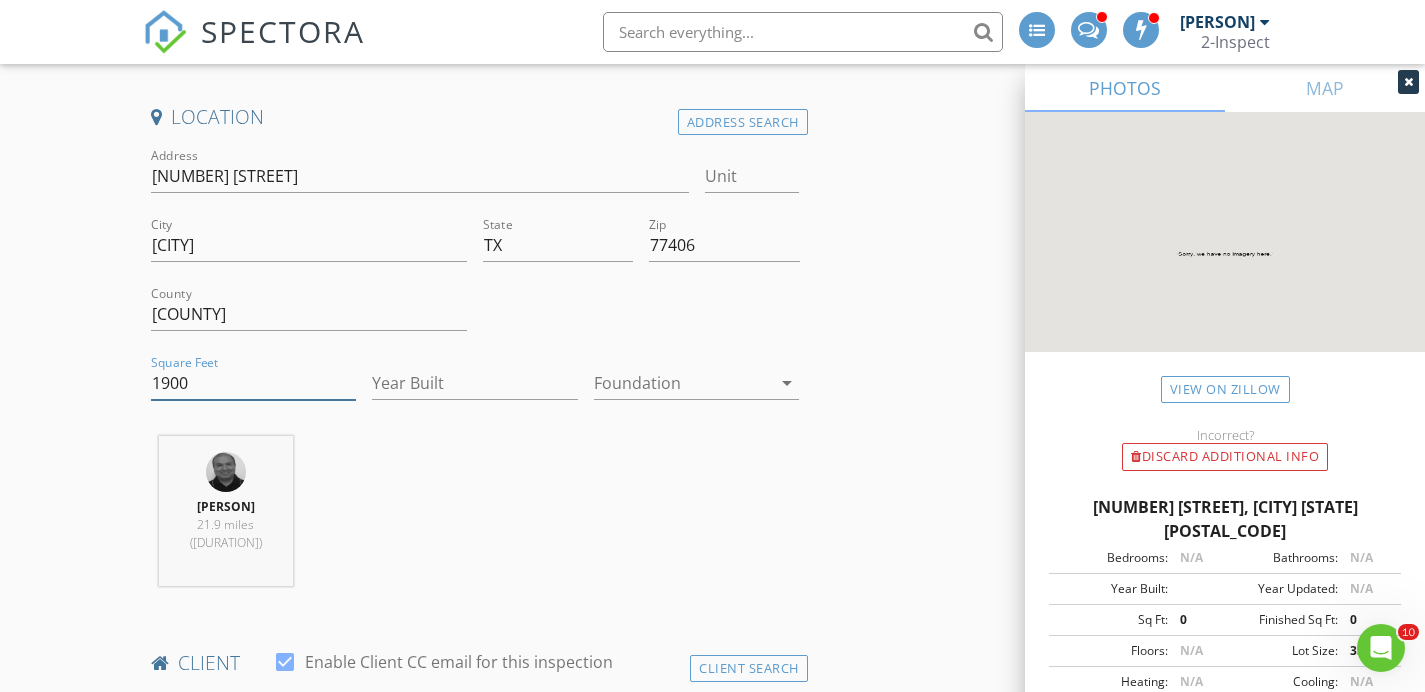 type on "1900" 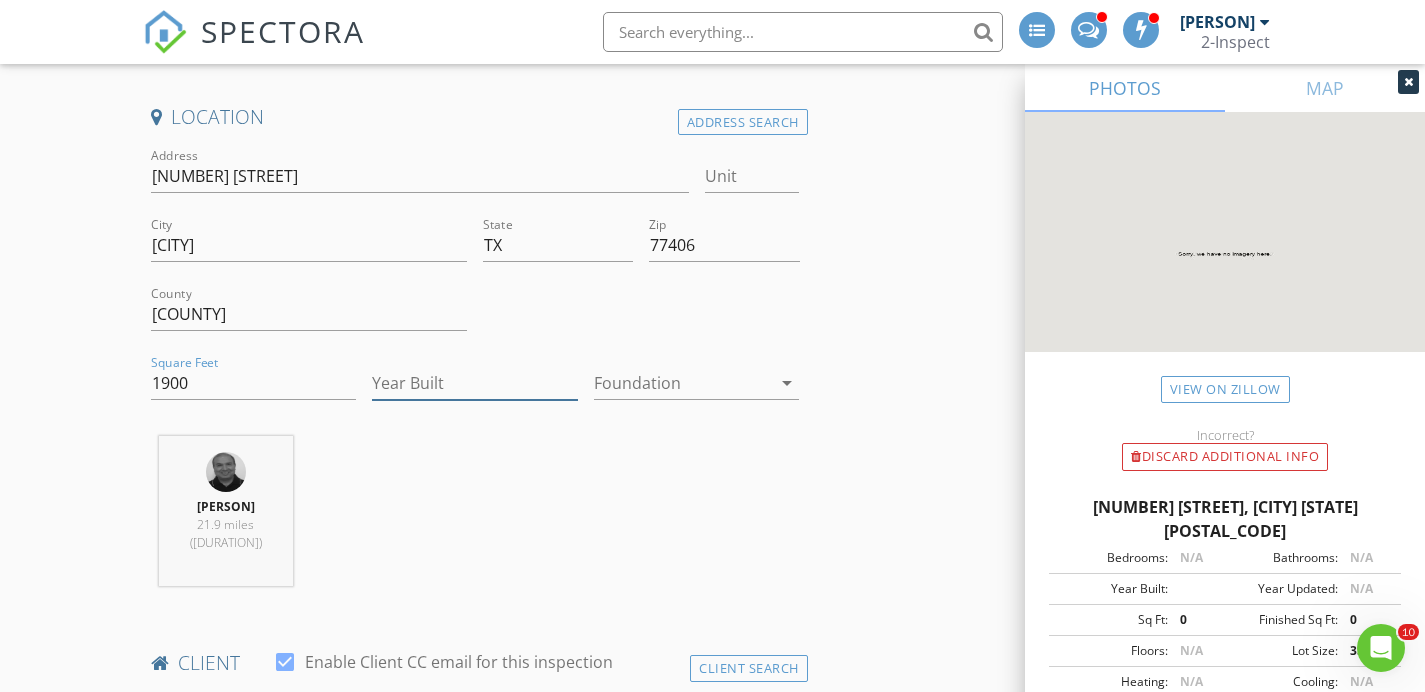 click on "Year Built" at bounding box center (475, 383) 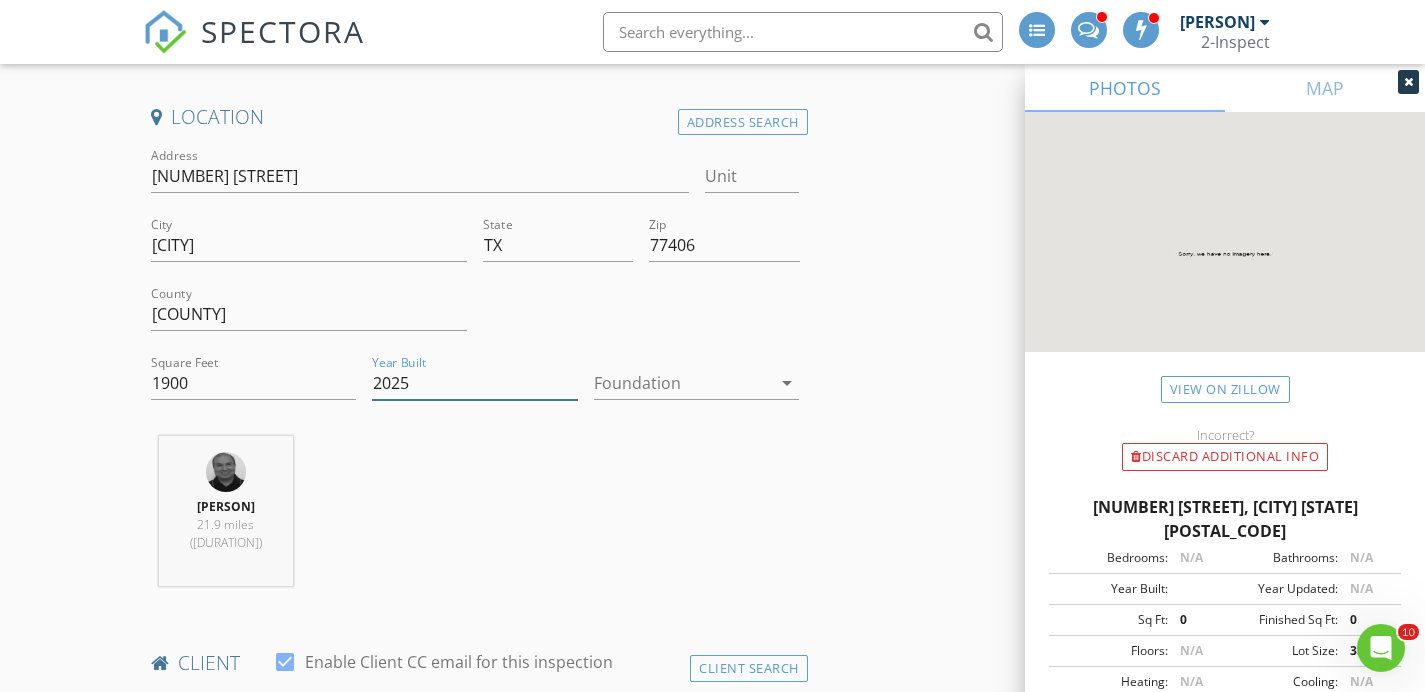 type on "2025" 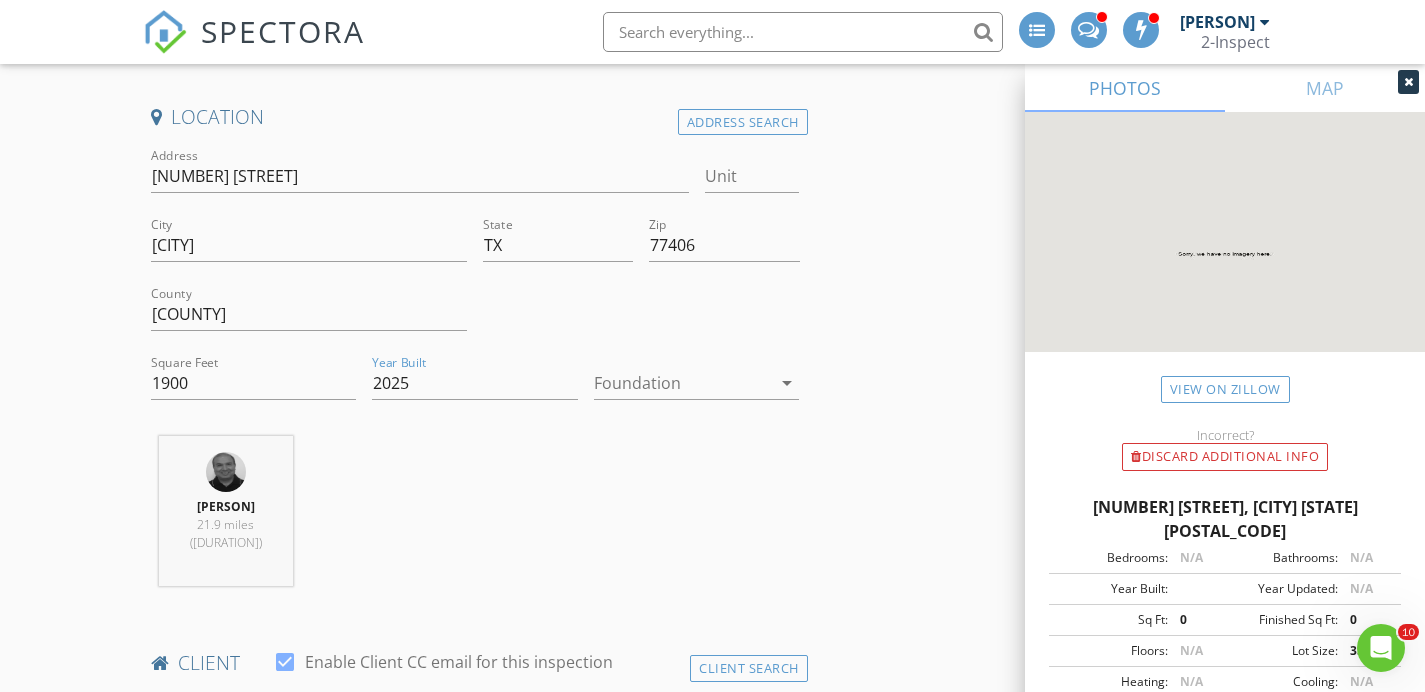 click at bounding box center (683, 383) 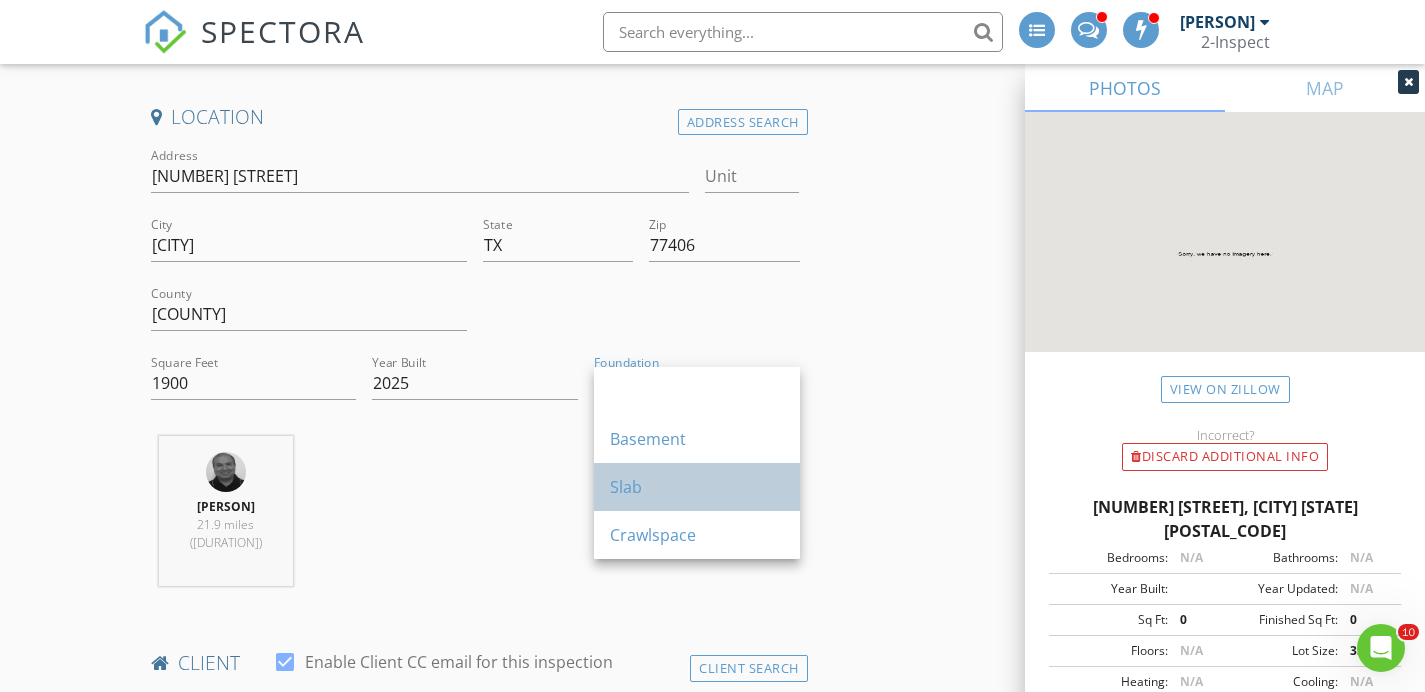 click on "Slab" at bounding box center (697, 391) 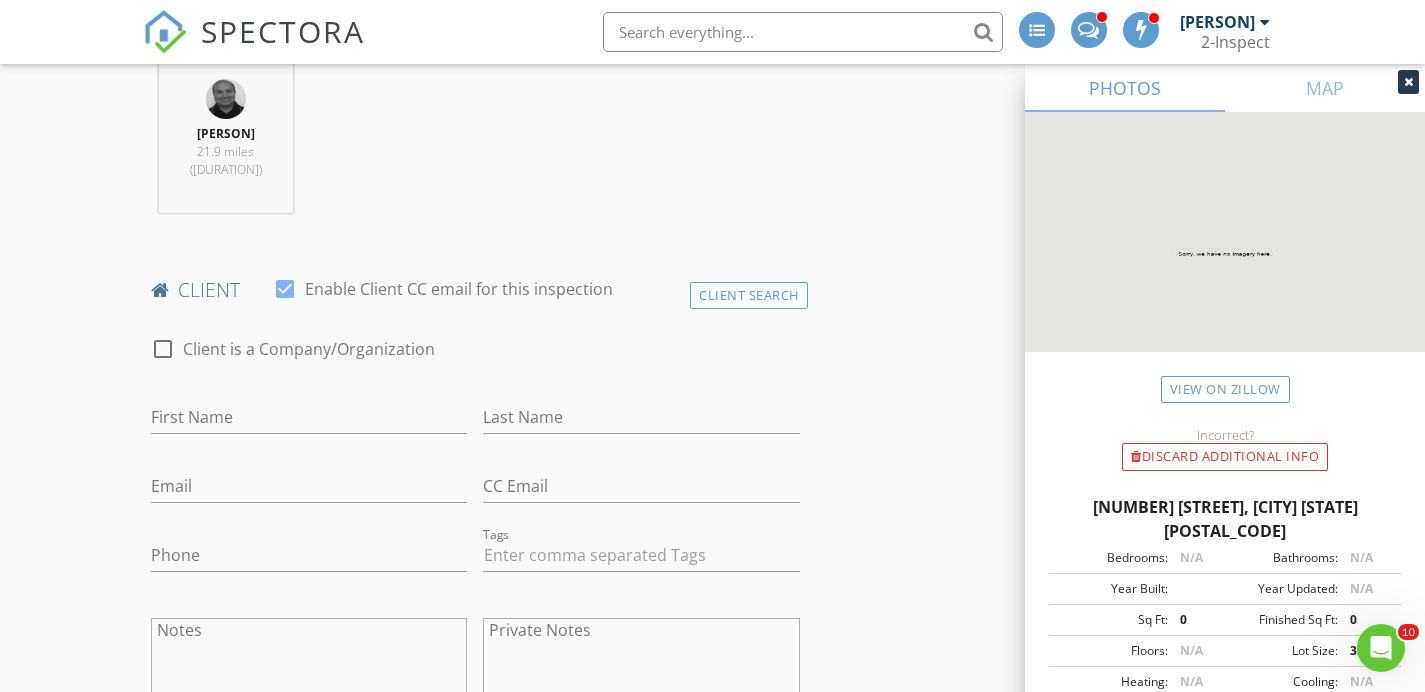 scroll, scrollTop: 801, scrollLeft: 0, axis: vertical 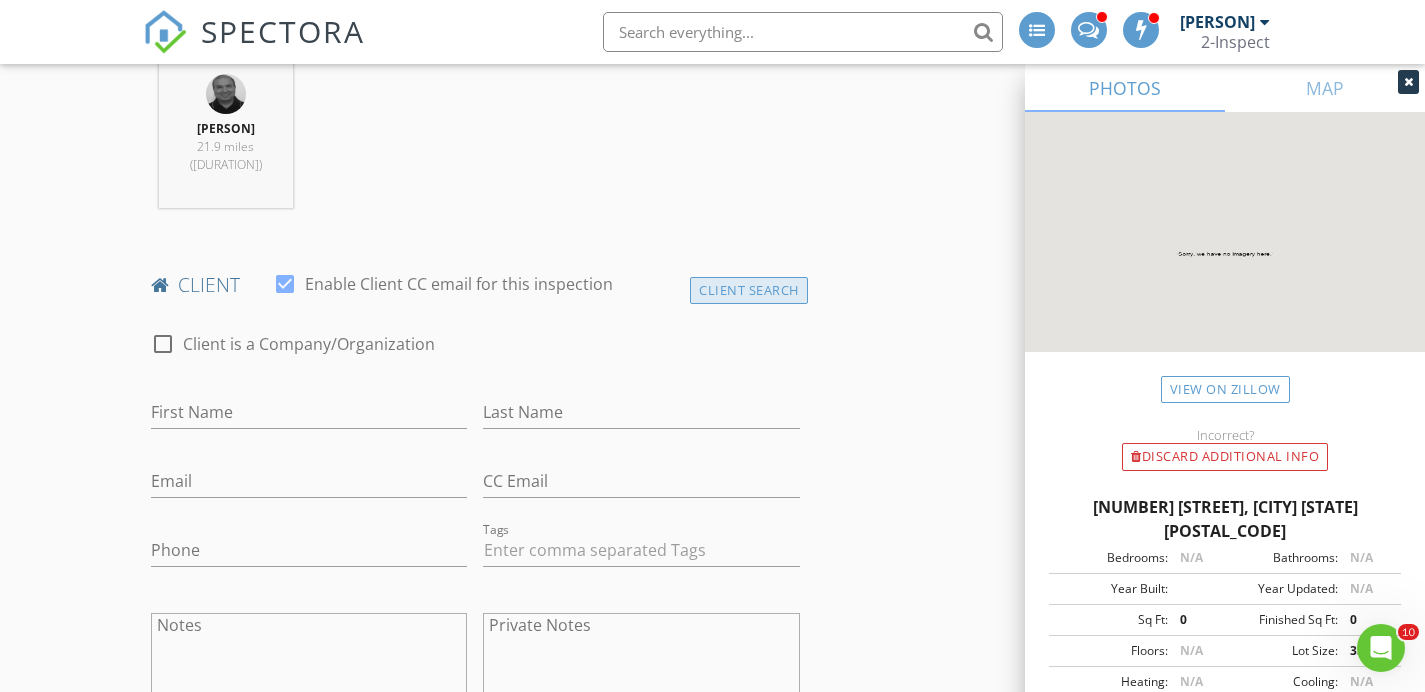click on "Client Search" at bounding box center [749, 290] 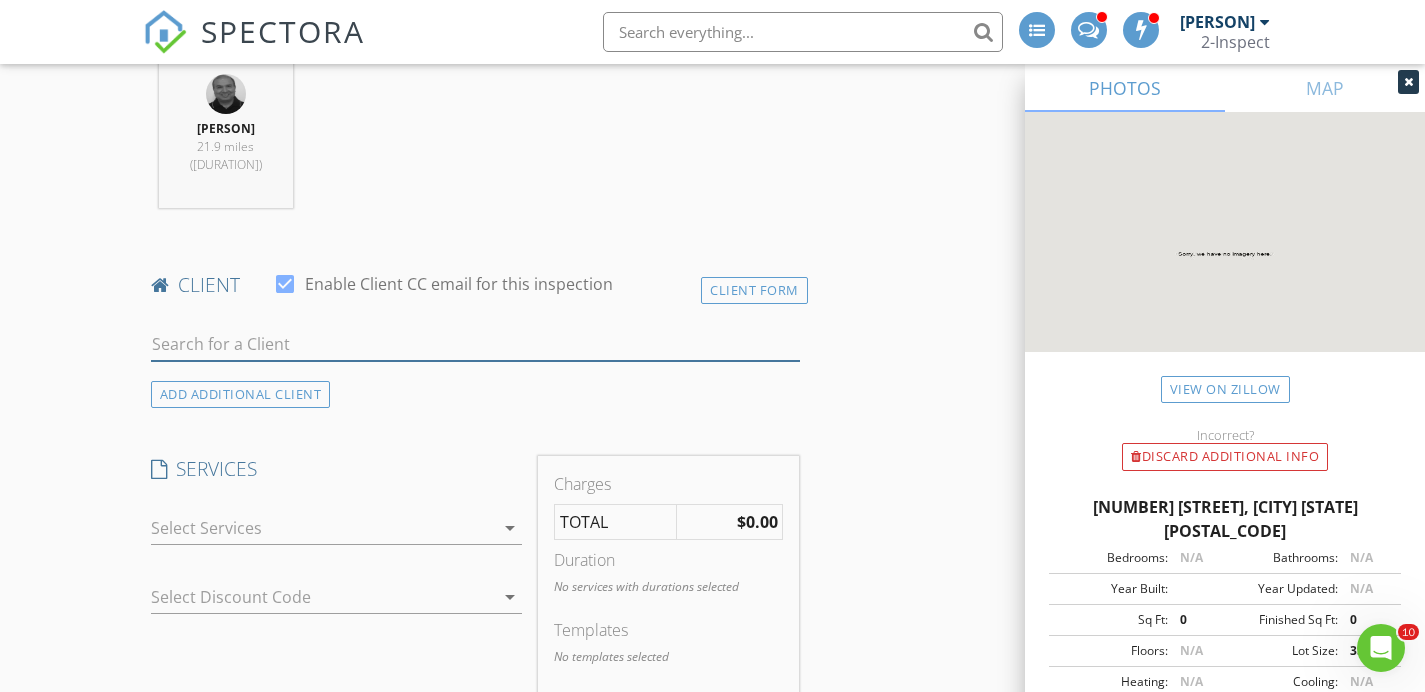 click at bounding box center [475, 344] 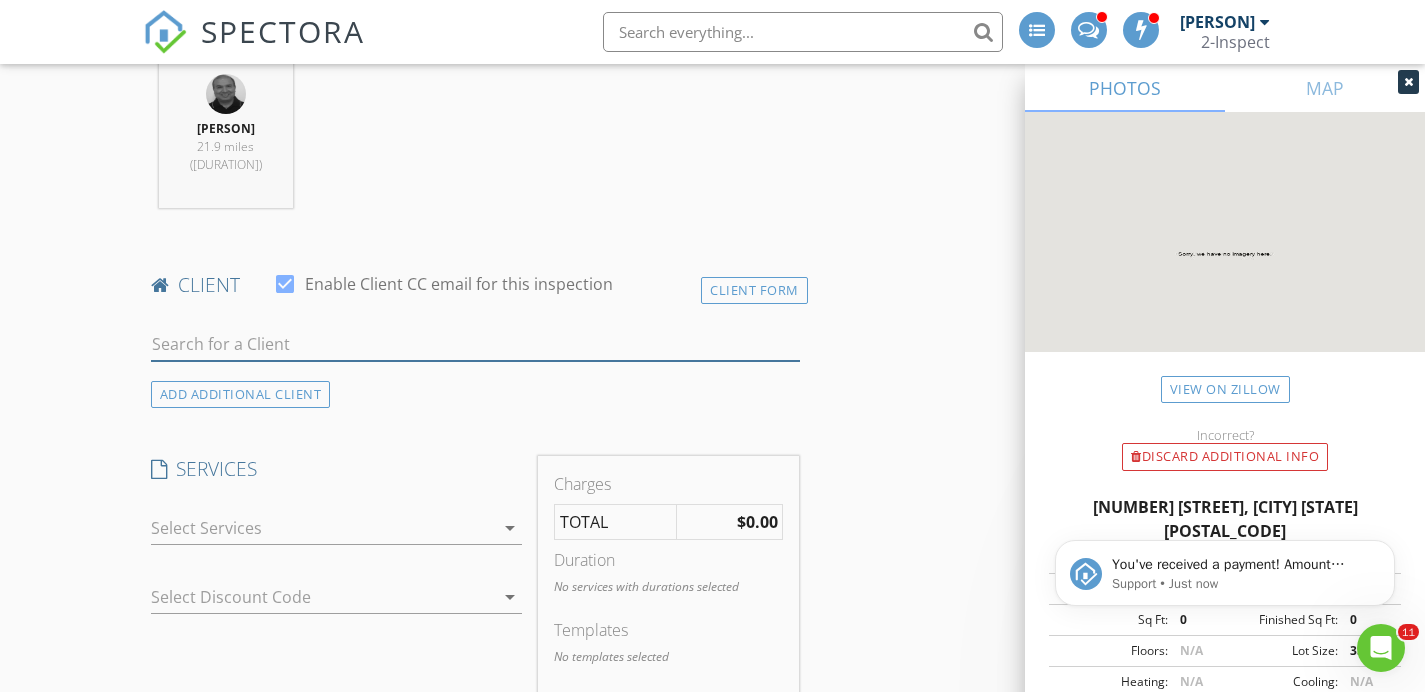 scroll, scrollTop: 0, scrollLeft: 0, axis: both 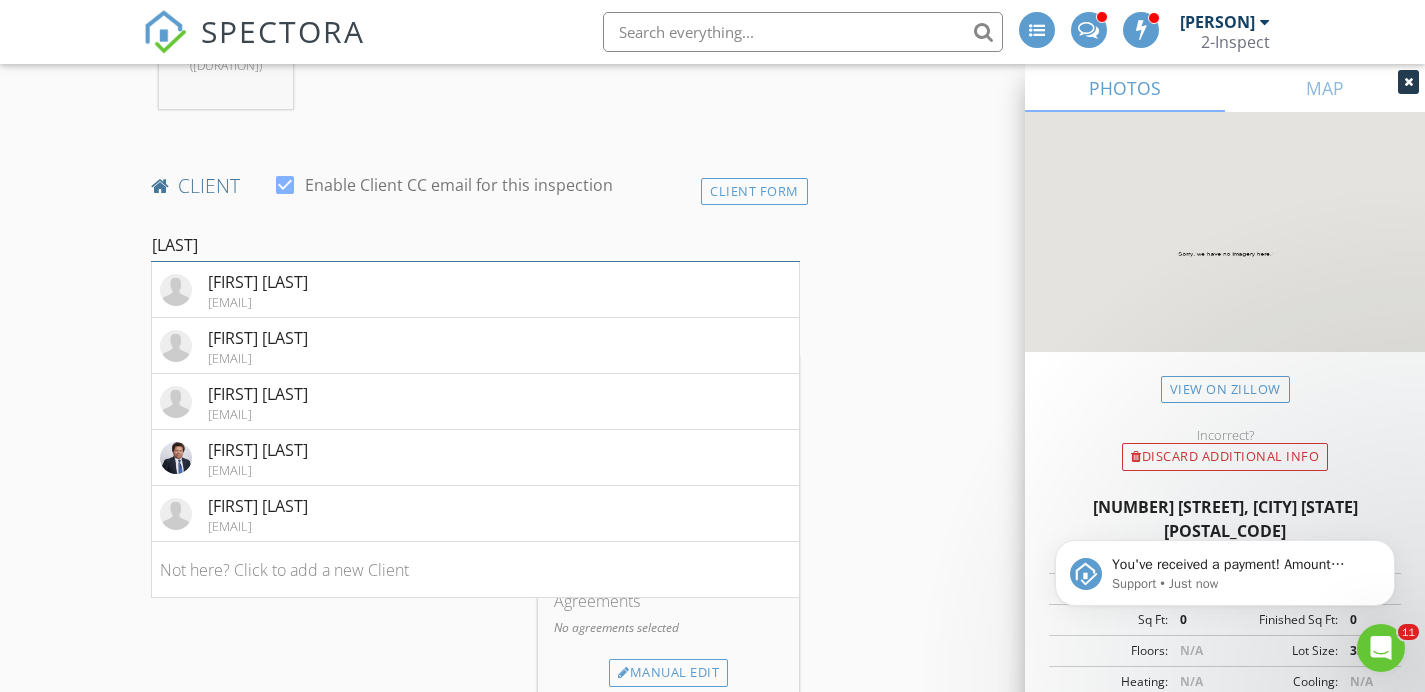 click on "Cha" at bounding box center [475, 245] 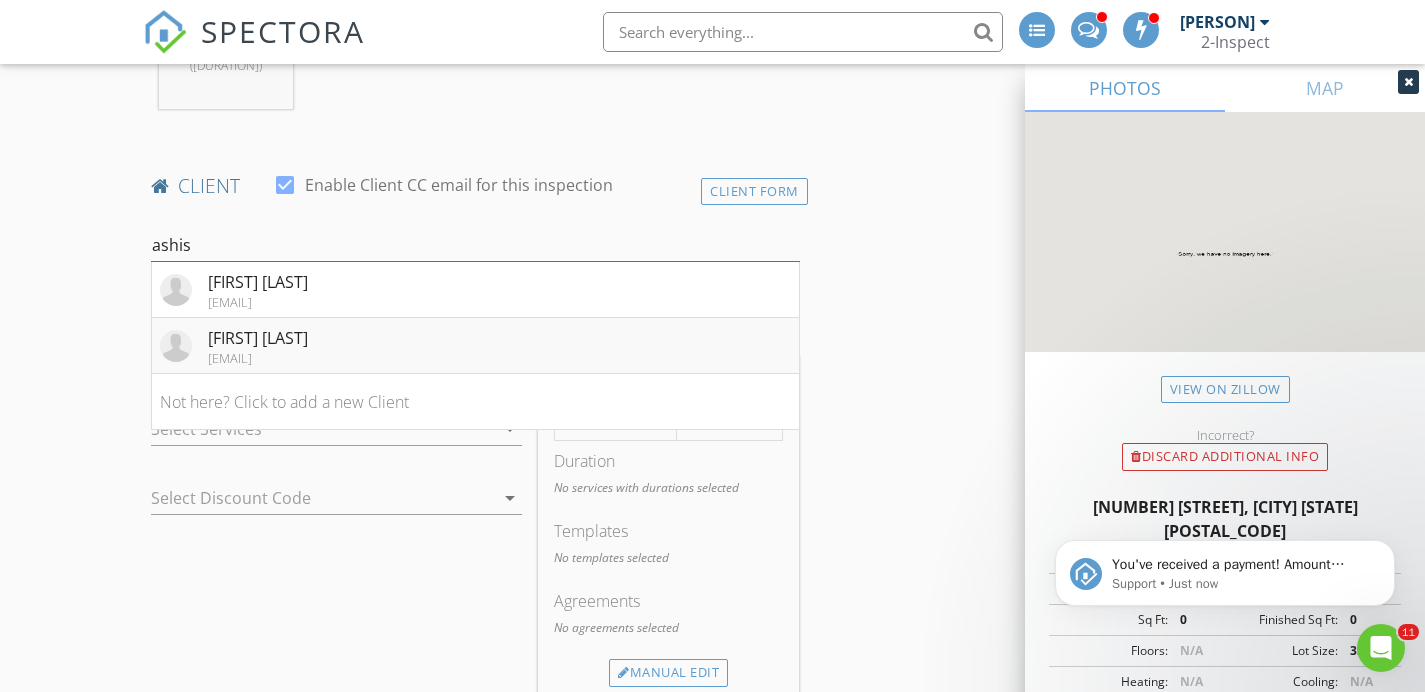 type on "ashis" 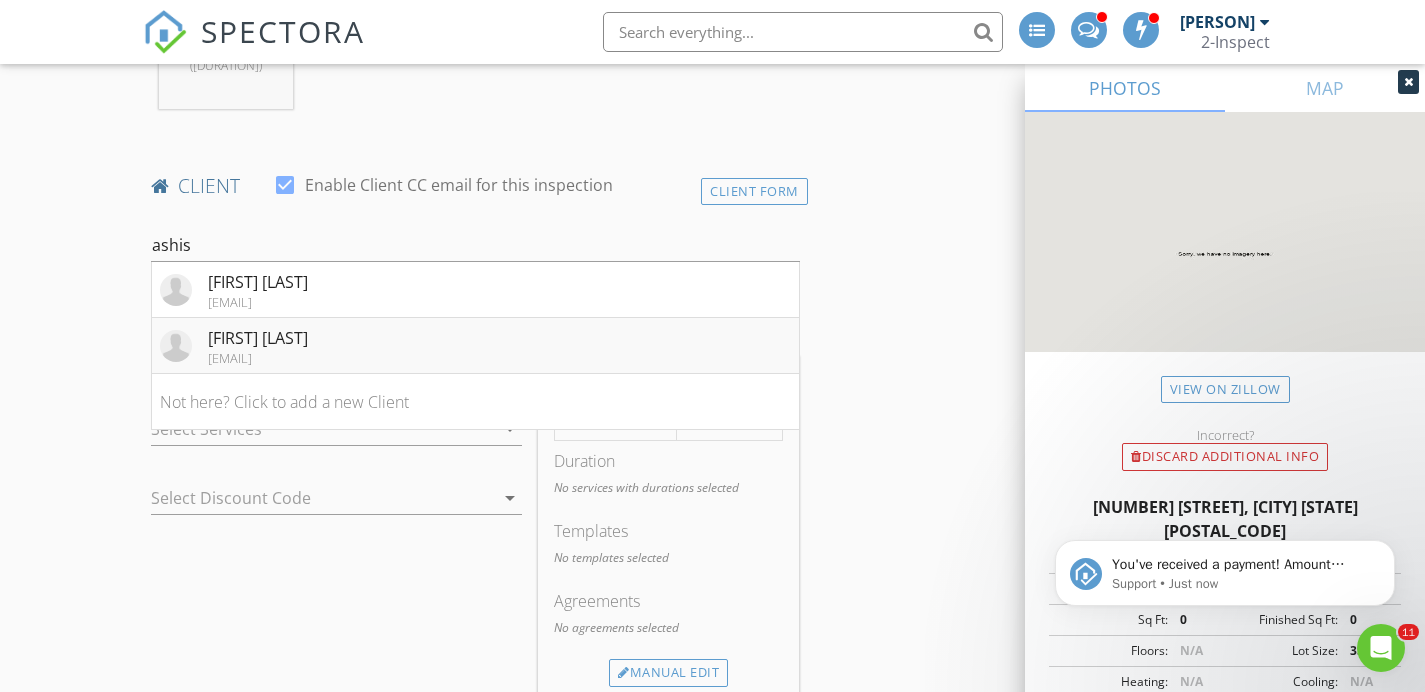 click on "Ashish Chowdhry
ashish@nundhi.com" at bounding box center [475, 346] 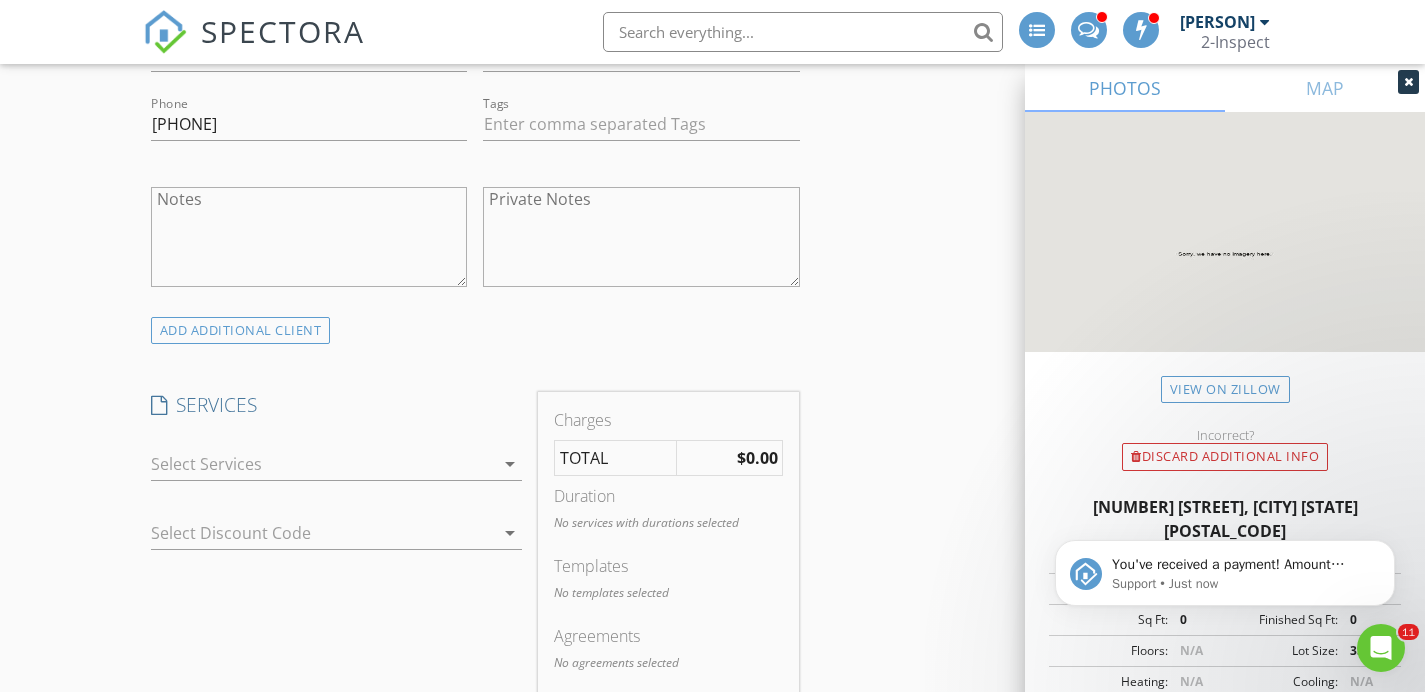 scroll, scrollTop: 1229, scrollLeft: 0, axis: vertical 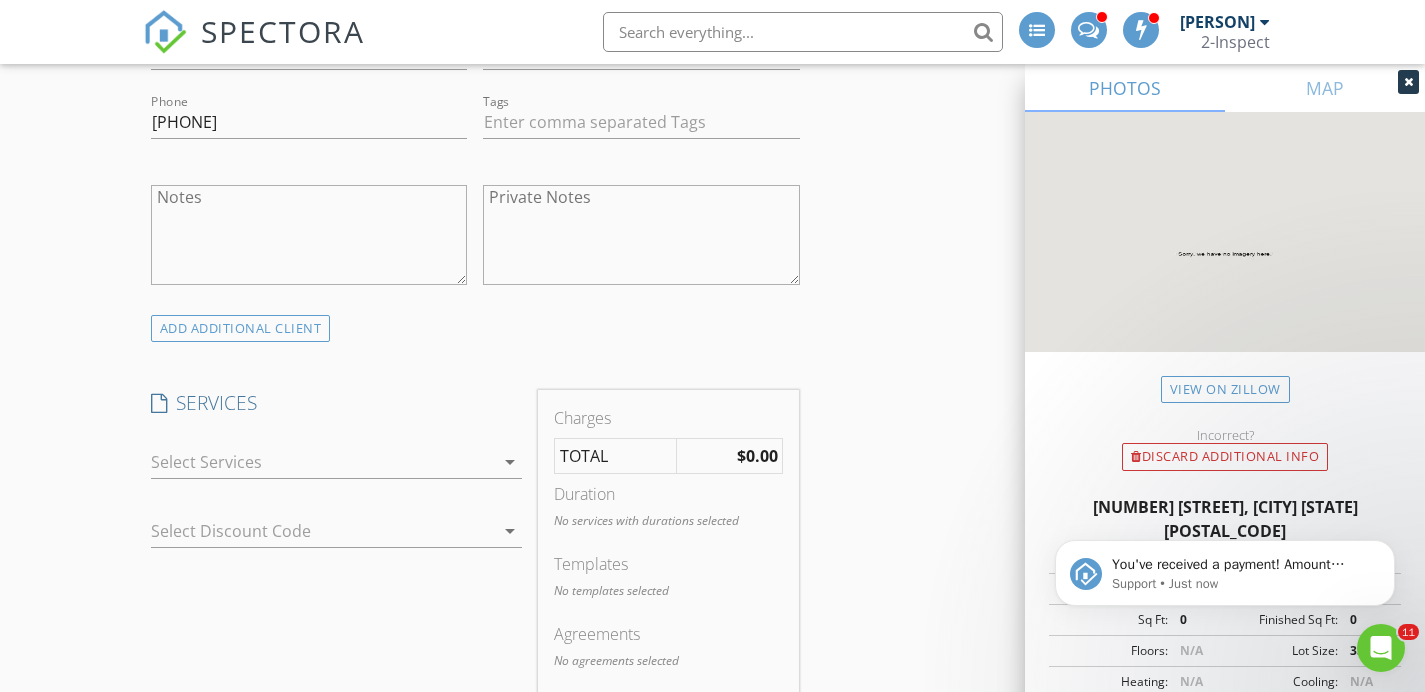 click at bounding box center [323, 462] 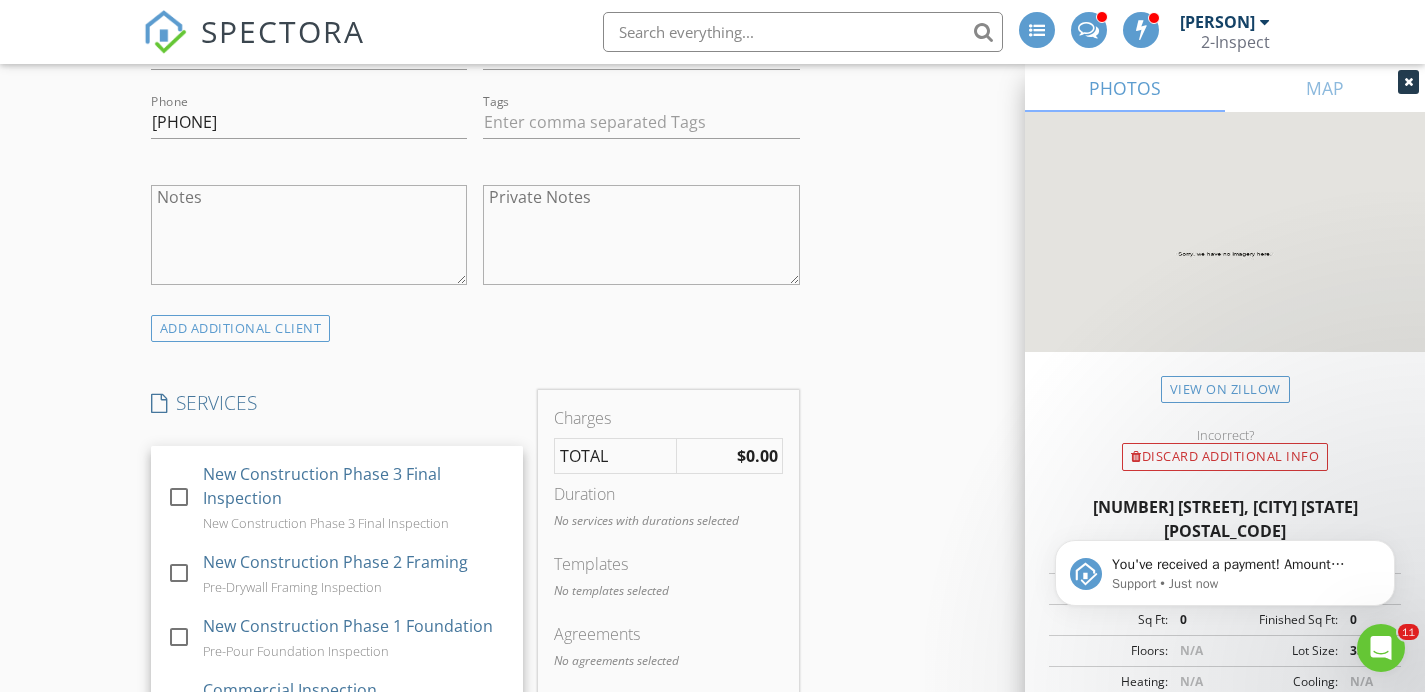 scroll, scrollTop: 484, scrollLeft: 0, axis: vertical 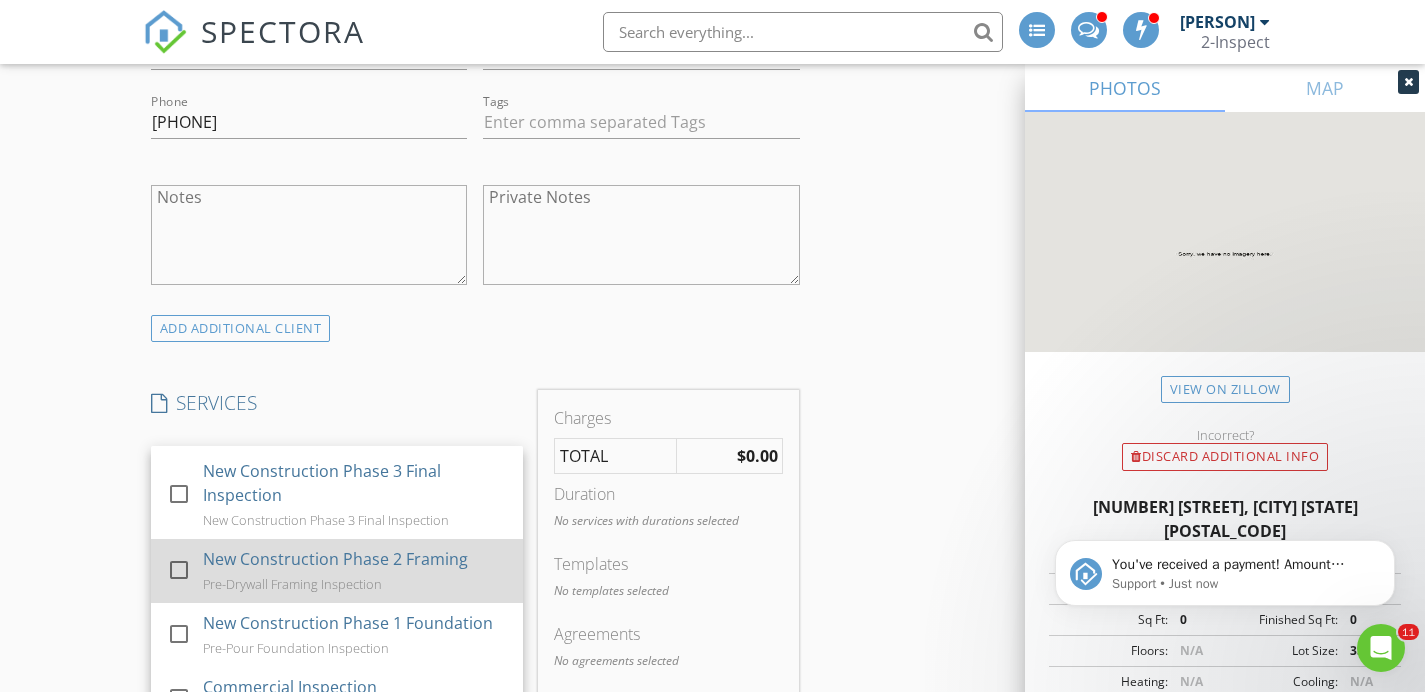 click on "Pre-Drywall Framing Inspection" at bounding box center [292, 584] 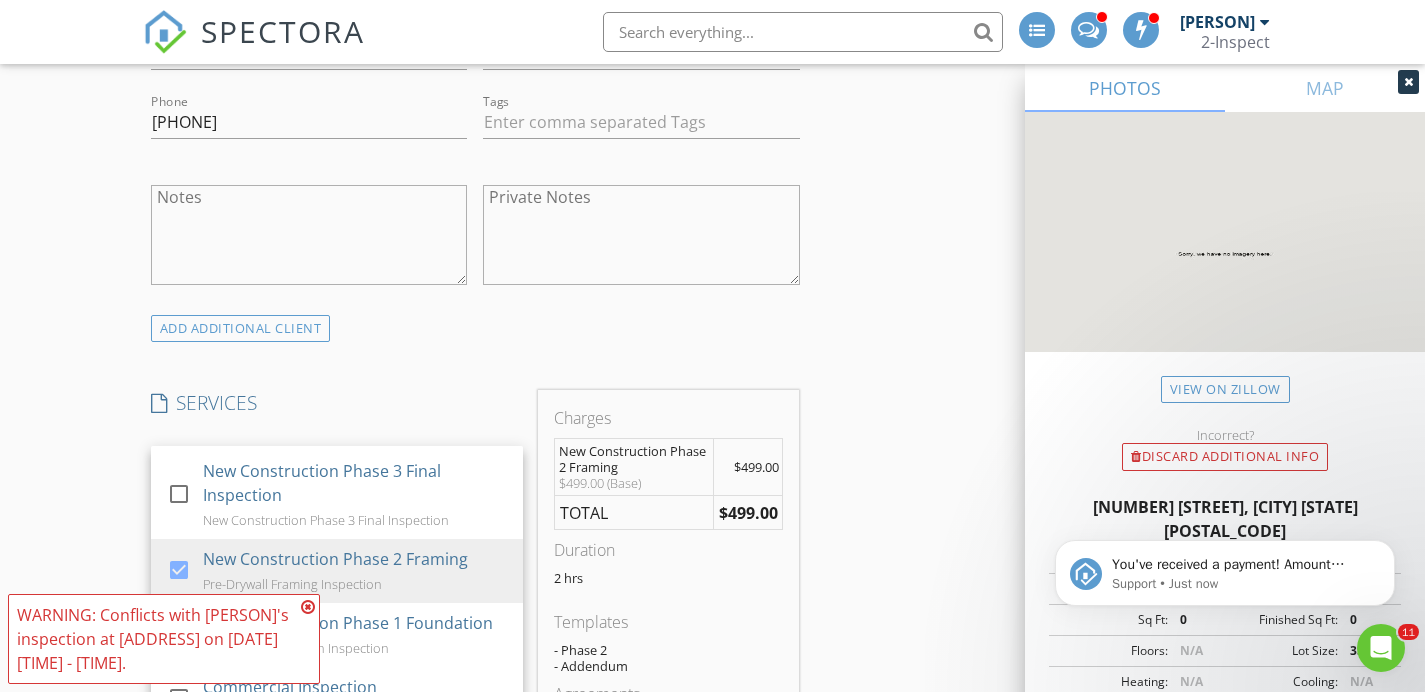 click on "Private Notes" at bounding box center (309, 245) 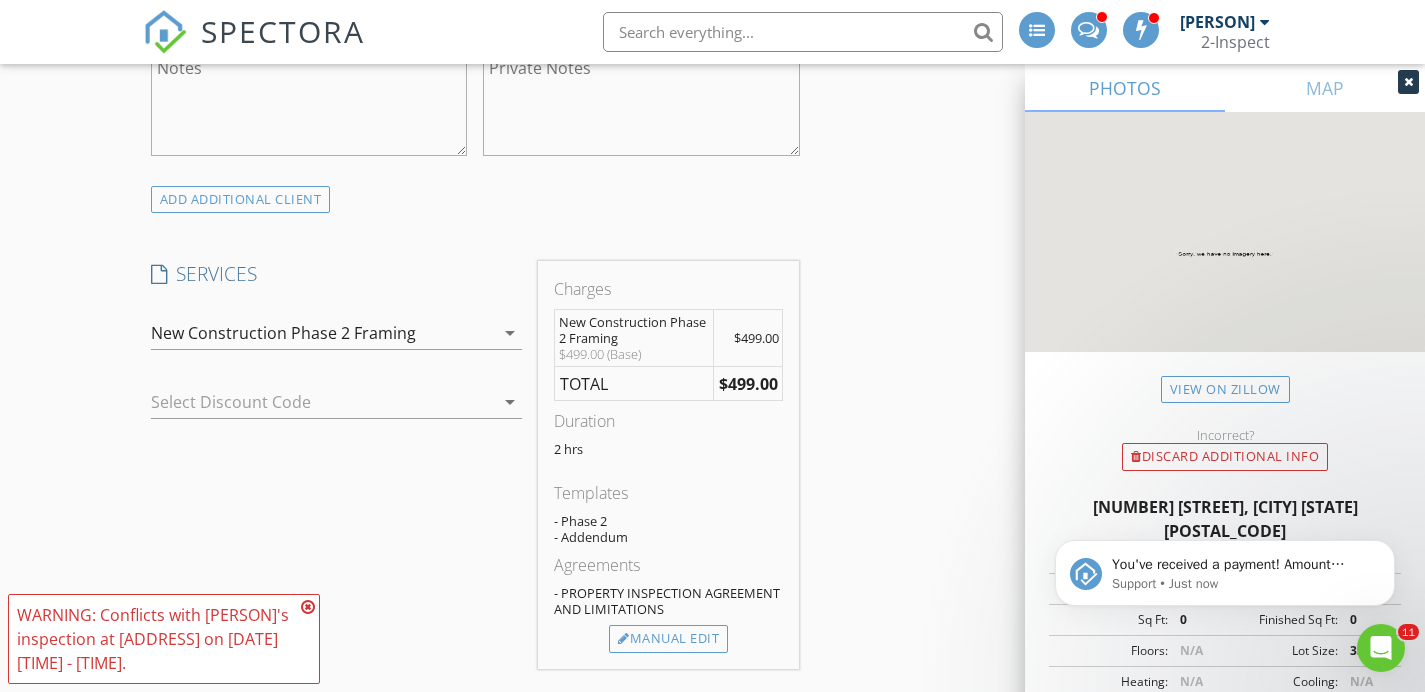 scroll, scrollTop: 1393, scrollLeft: 0, axis: vertical 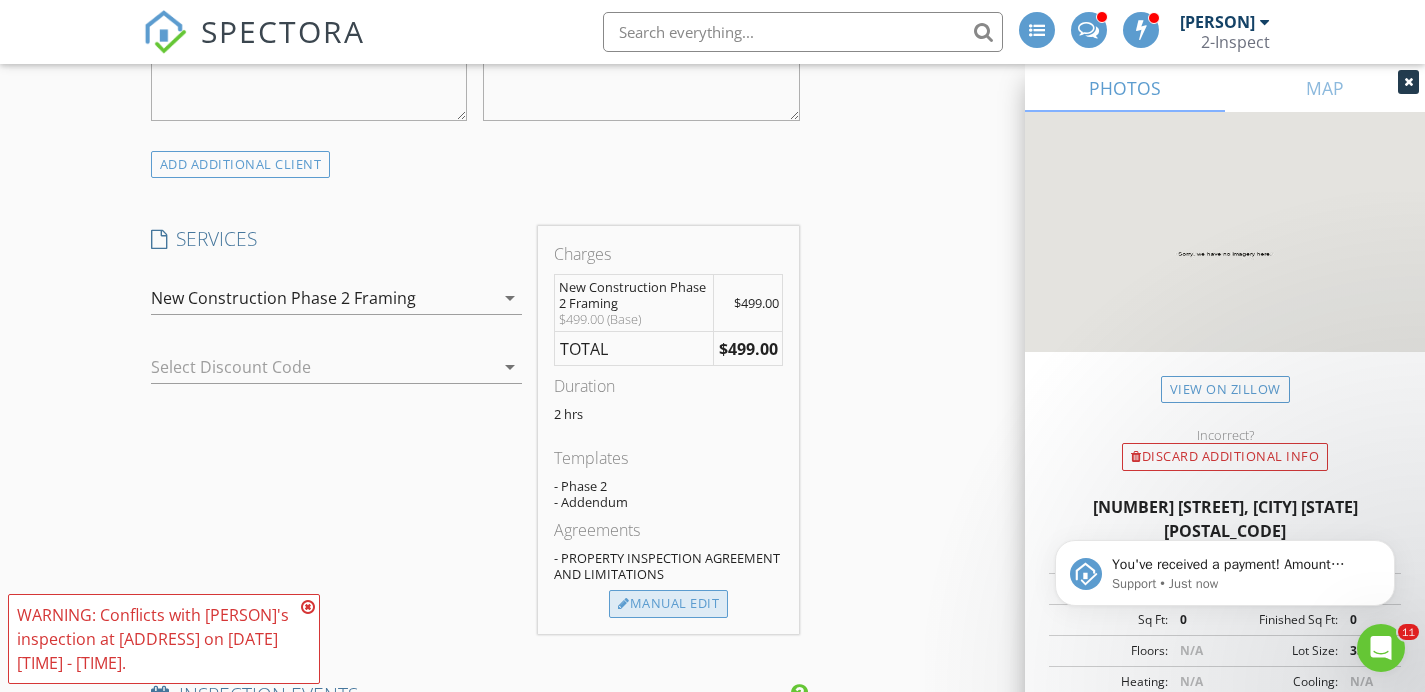 click on "Manual Edit" at bounding box center [668, 604] 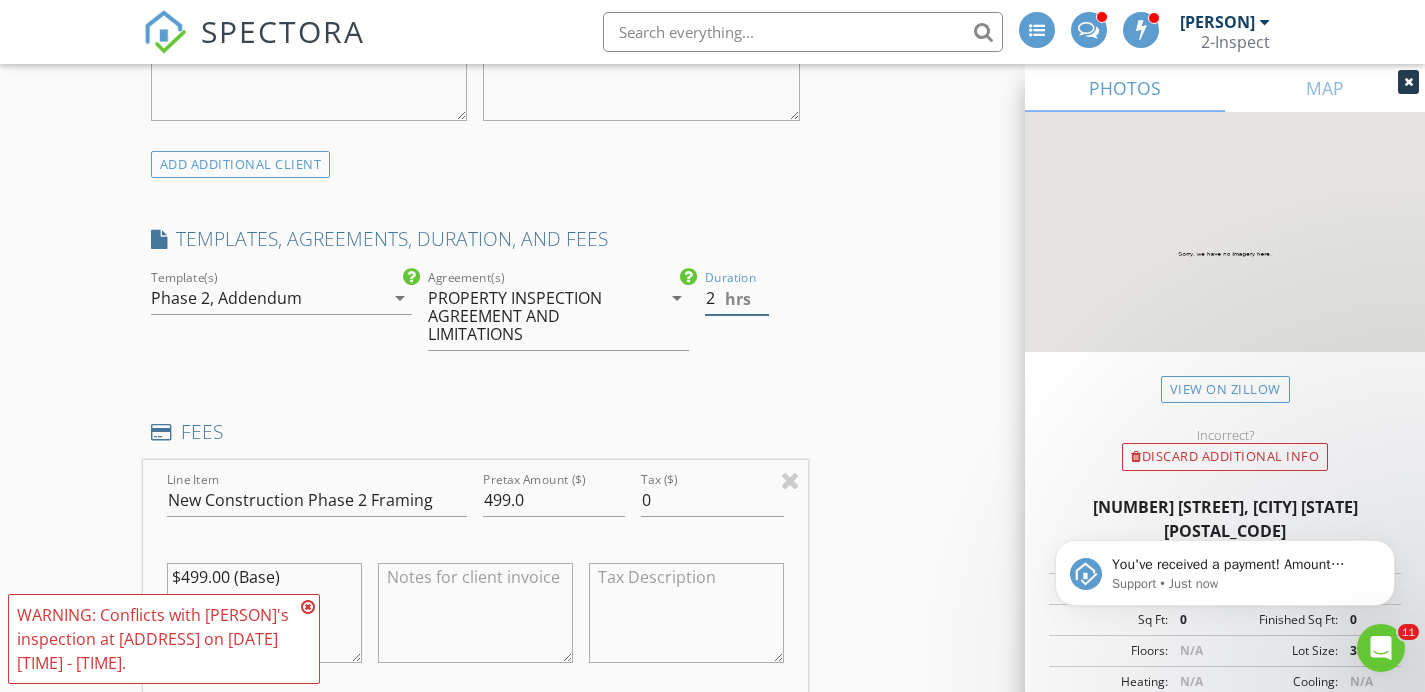 click on "2" at bounding box center (737, 298) 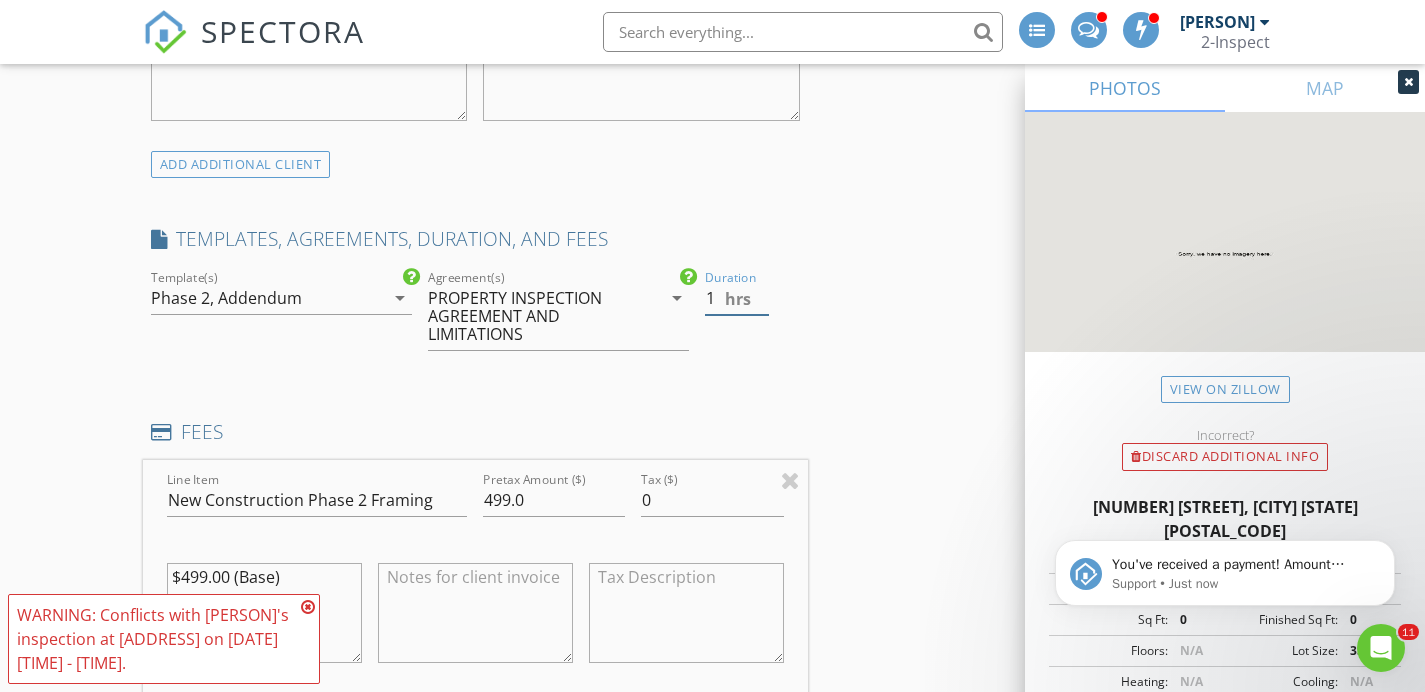 type on "1" 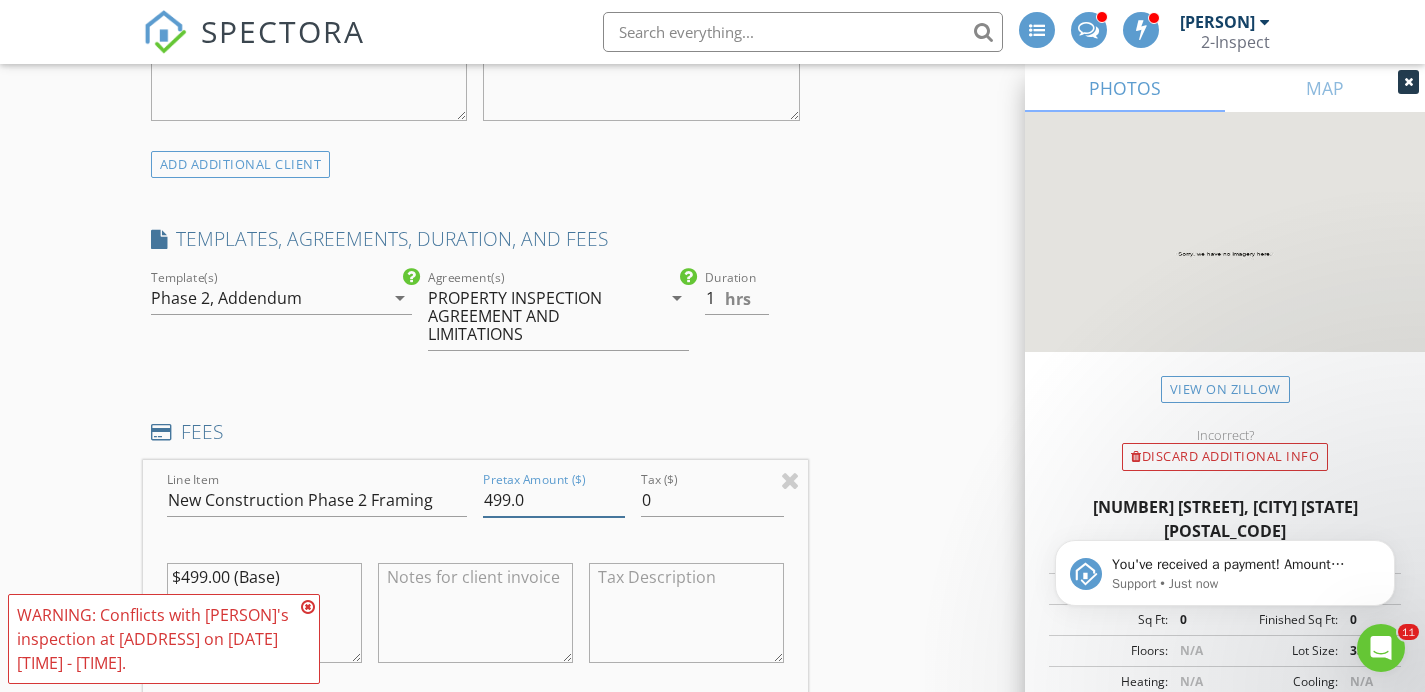 click on "499.0" at bounding box center [554, 500] 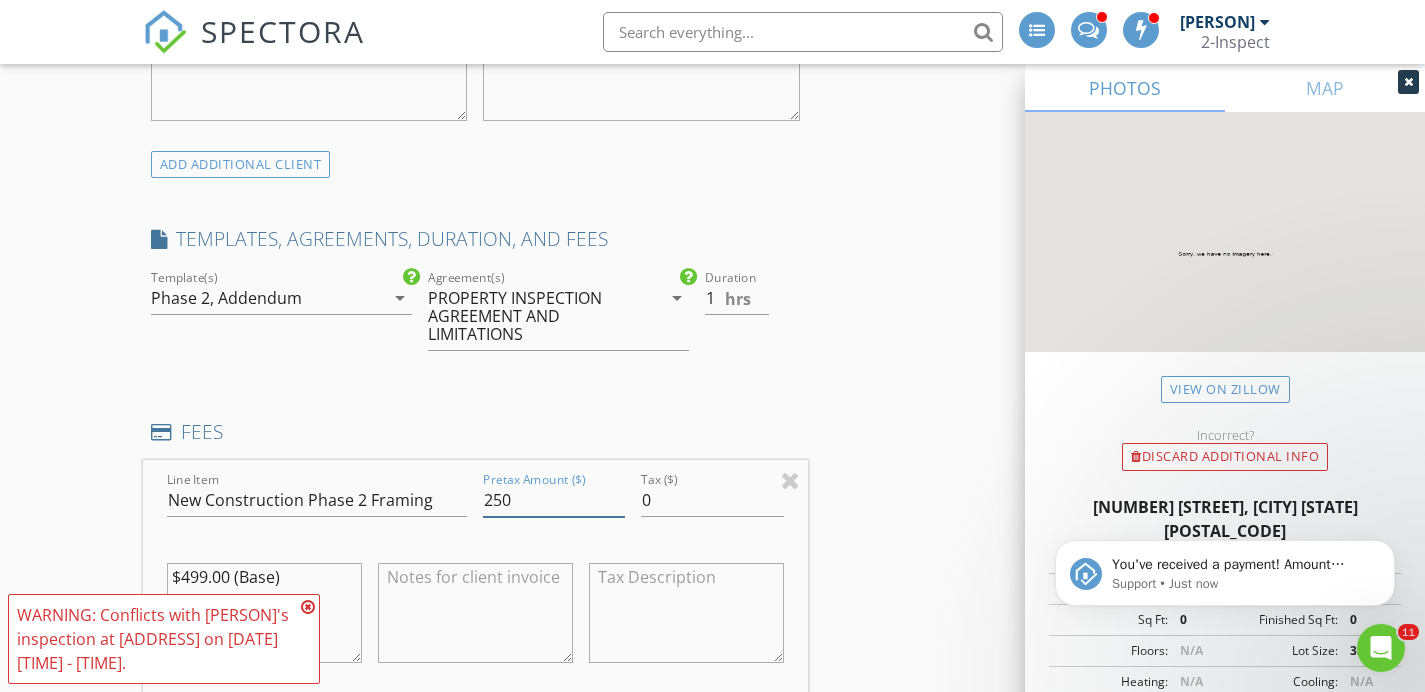 type on "250" 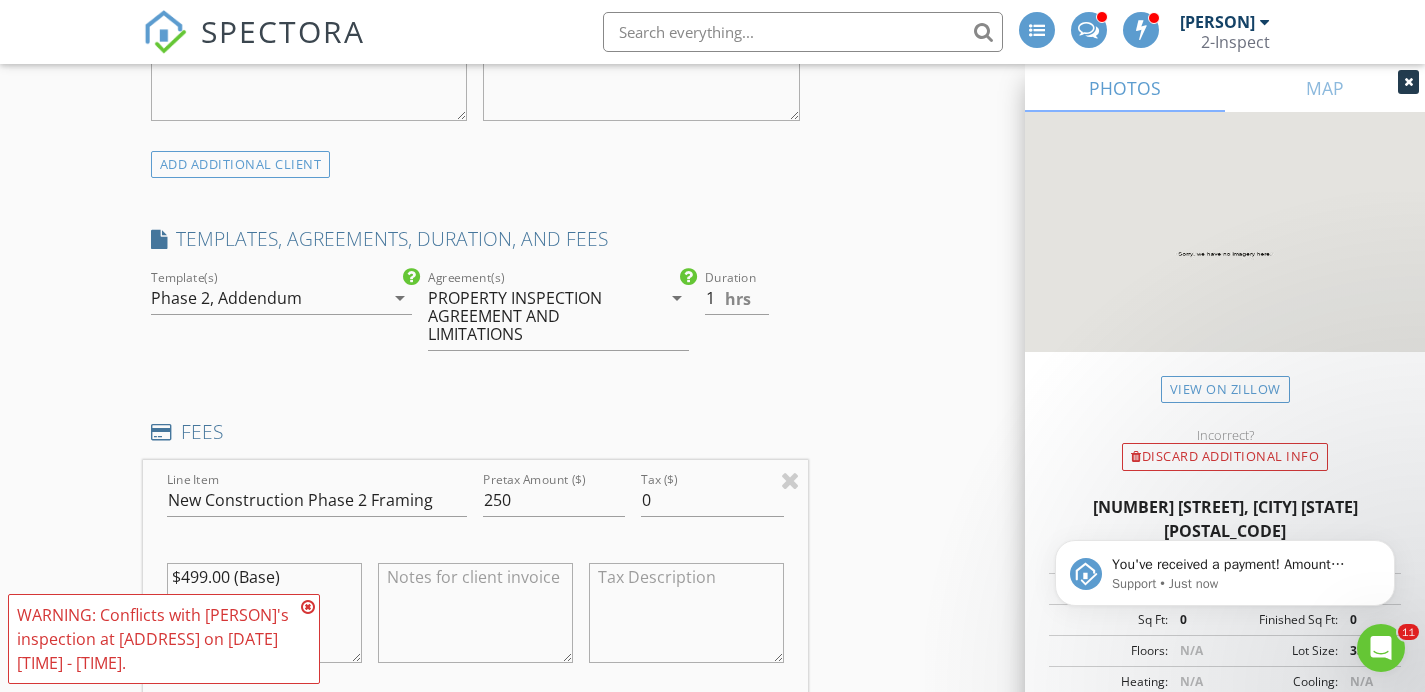 click at bounding box center (475, 613) 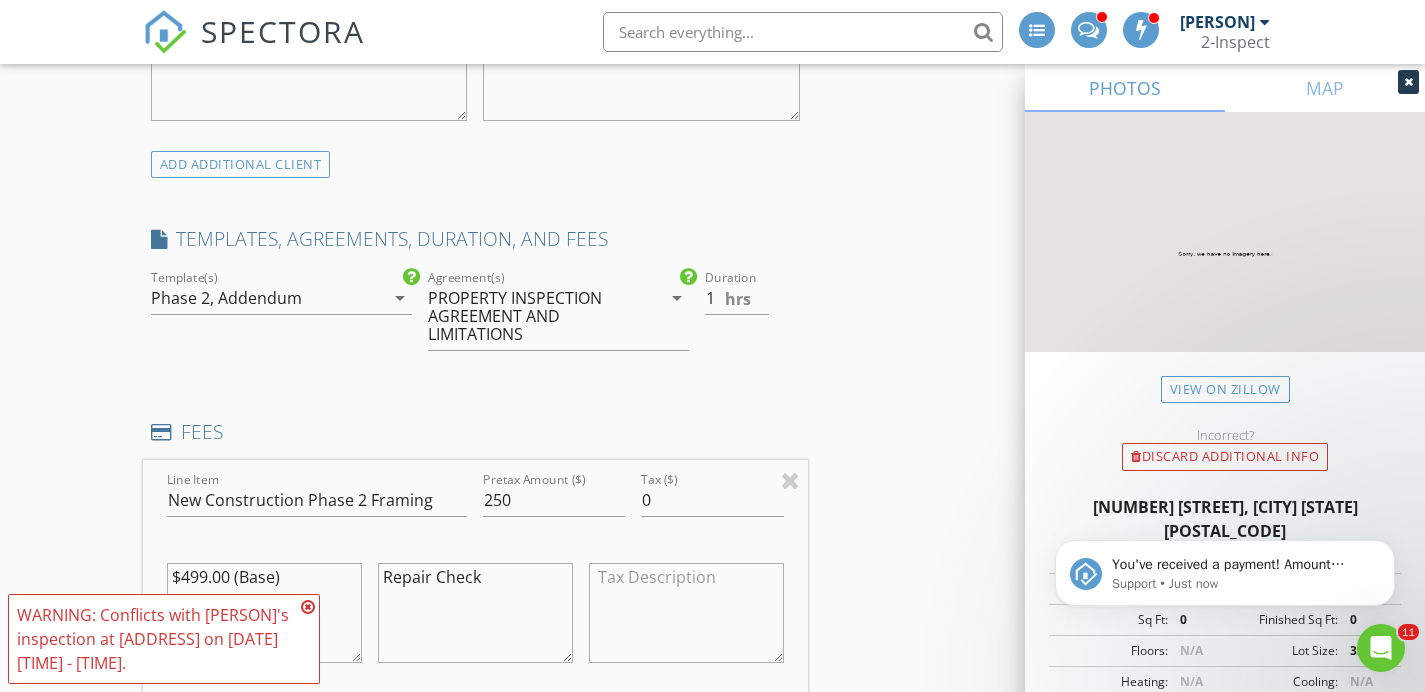 type on "Repair Check" 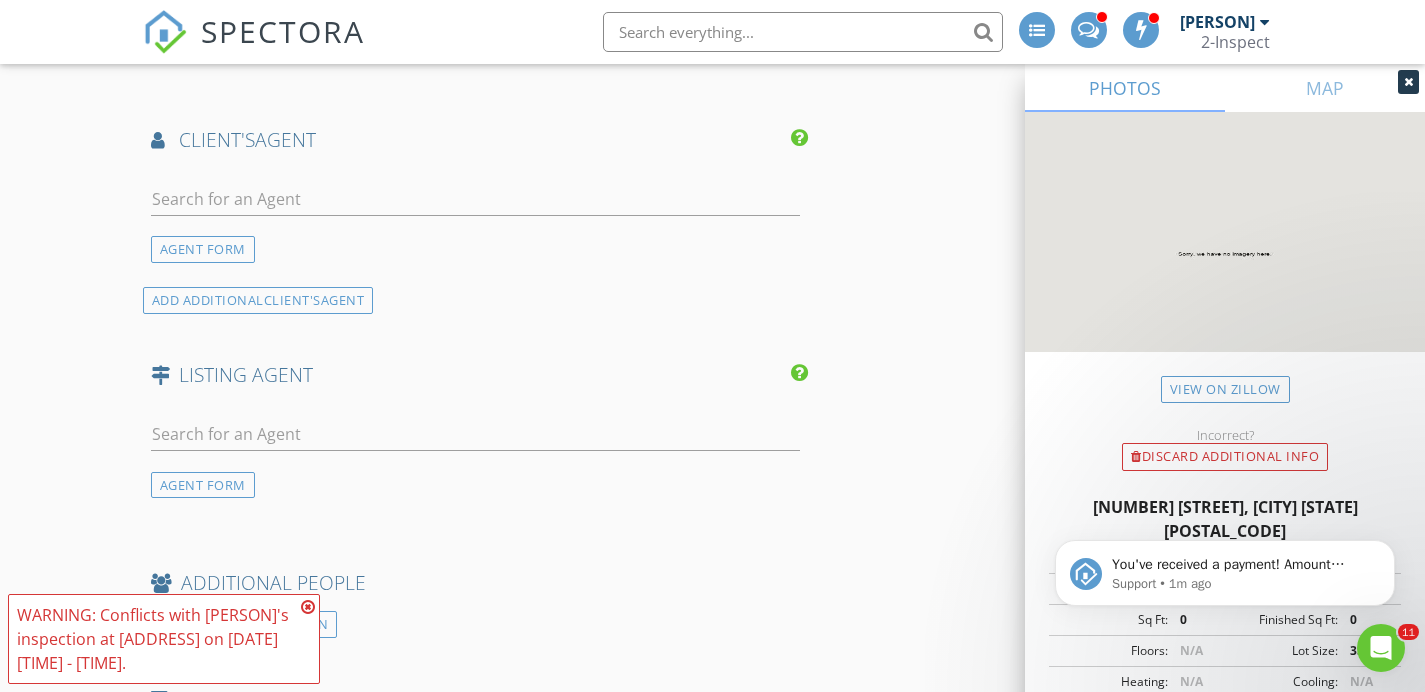 scroll, scrollTop: 2528, scrollLeft: 0, axis: vertical 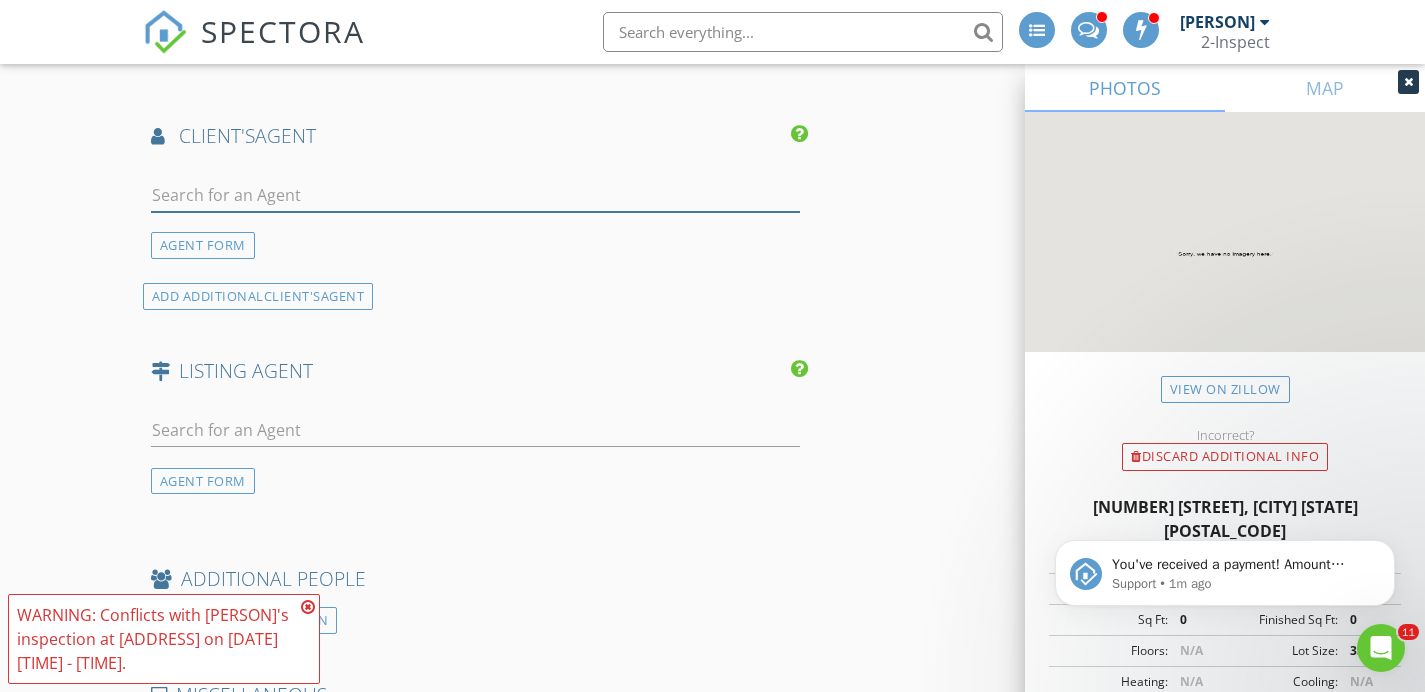 click at bounding box center (475, 195) 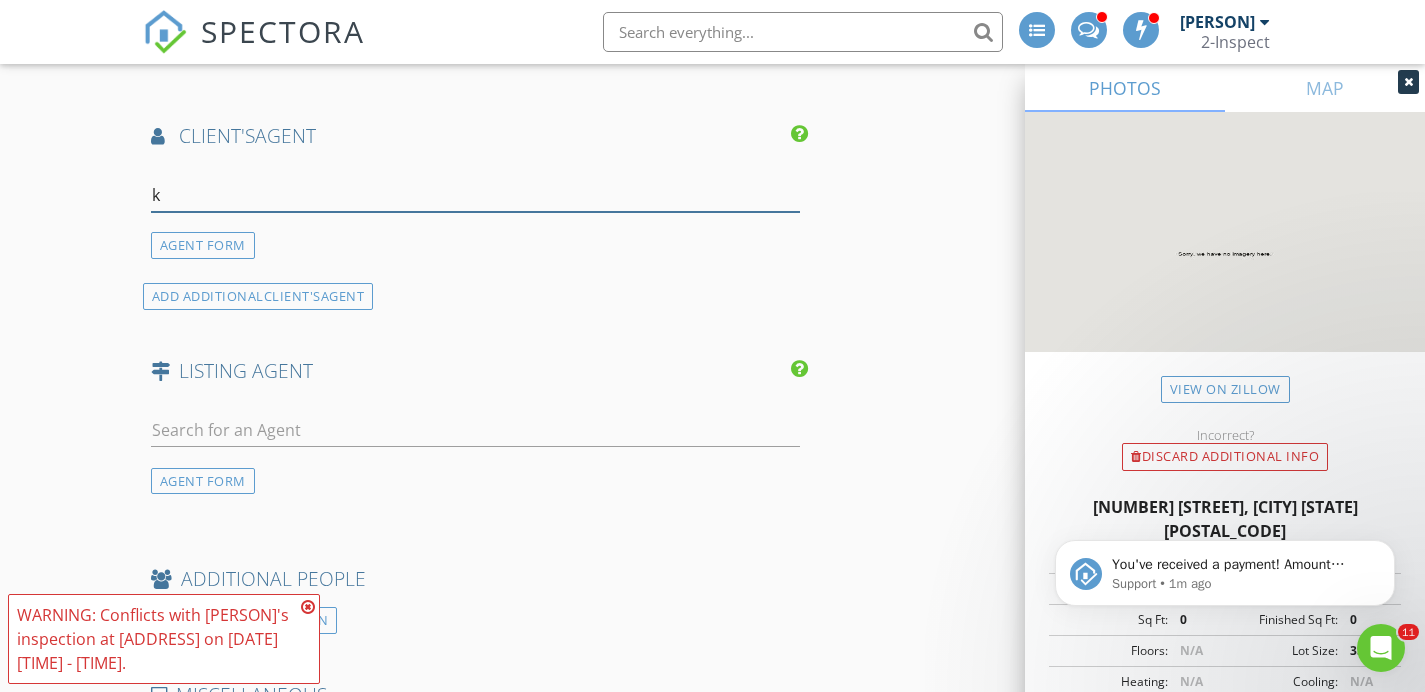 type on "ku" 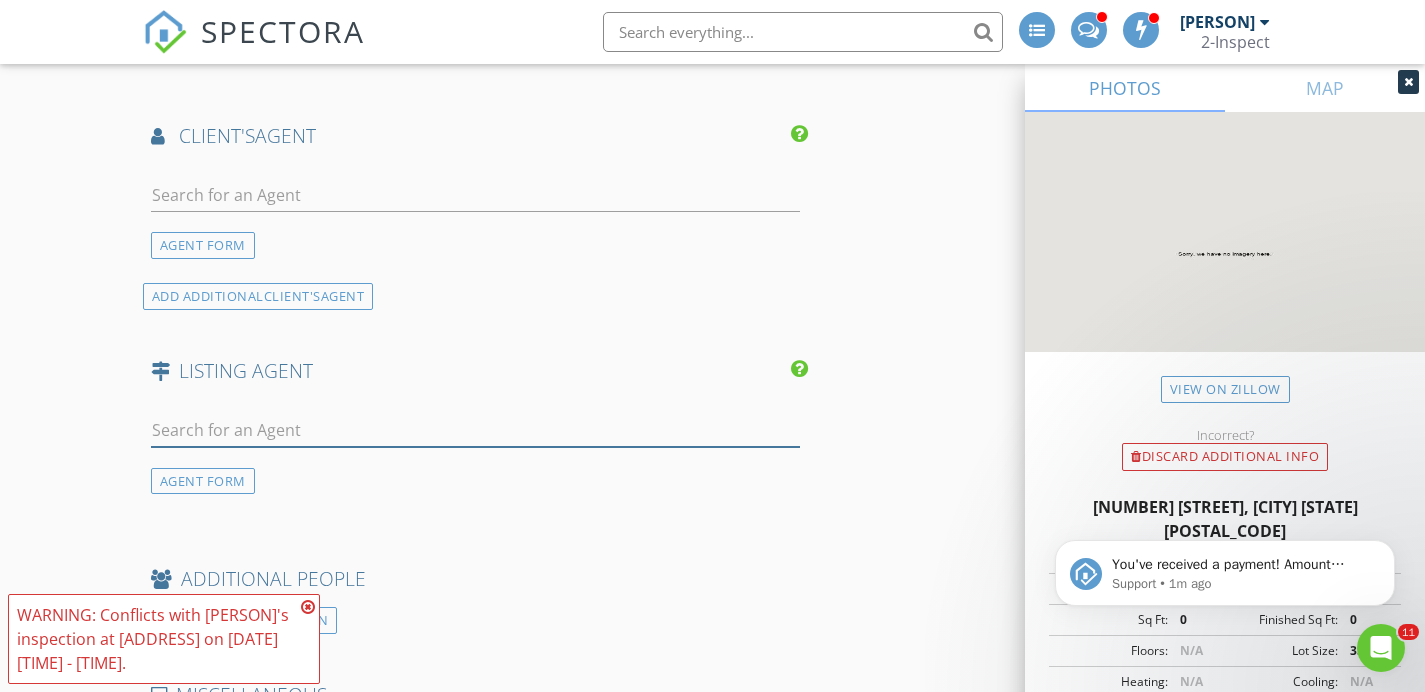 click at bounding box center [475, 430] 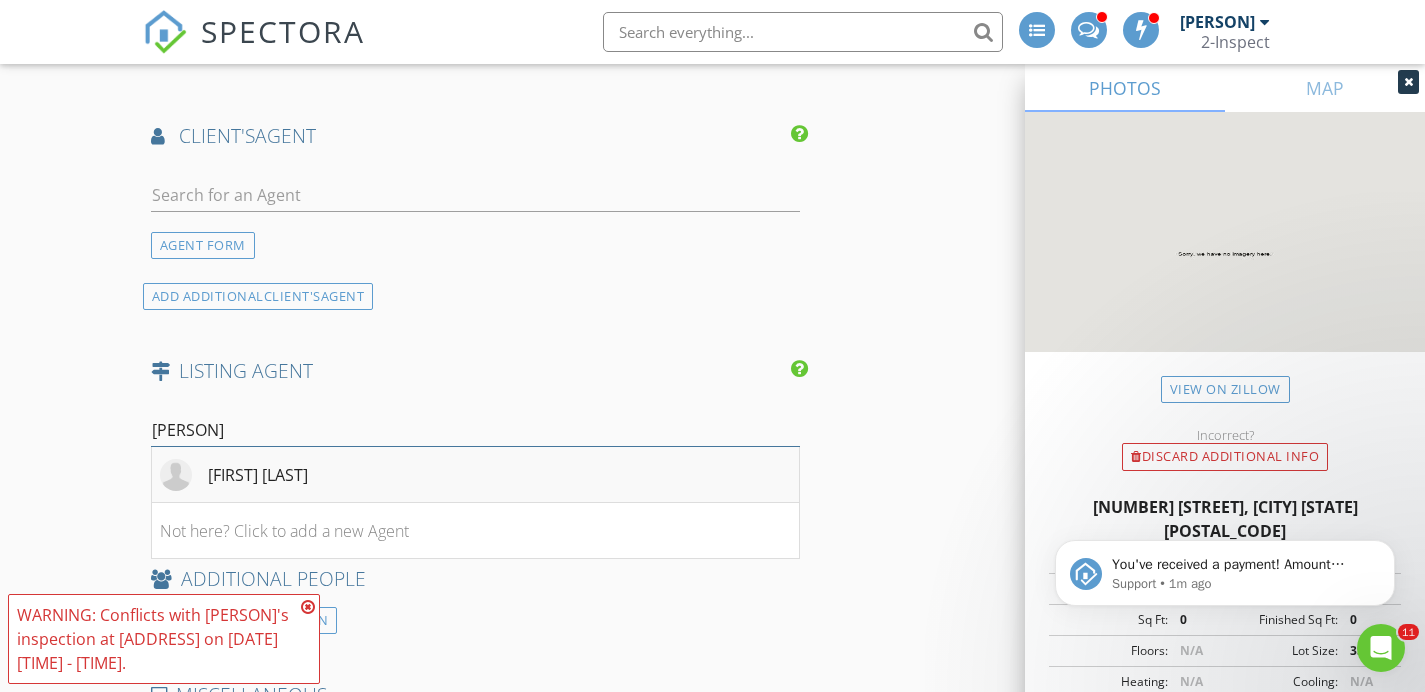 type on "COLIN PESL" 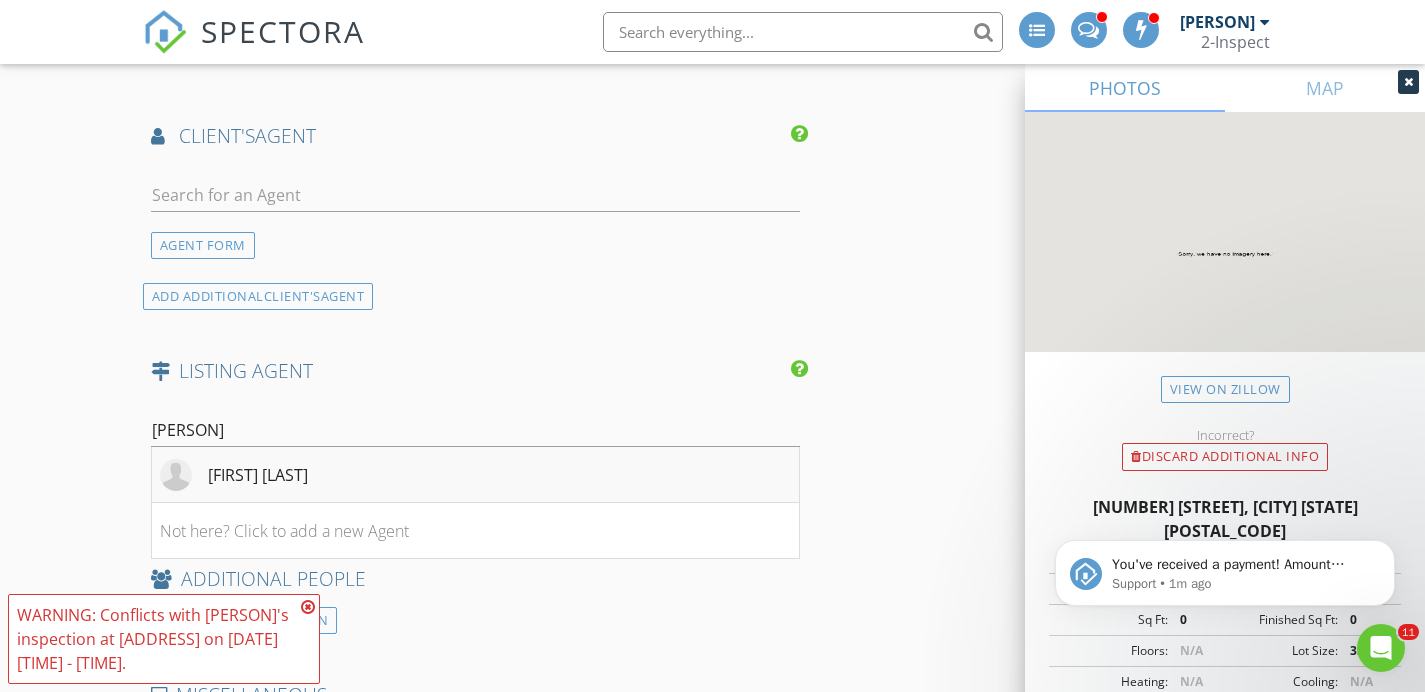 click on "[NAME]" at bounding box center [258, 475] 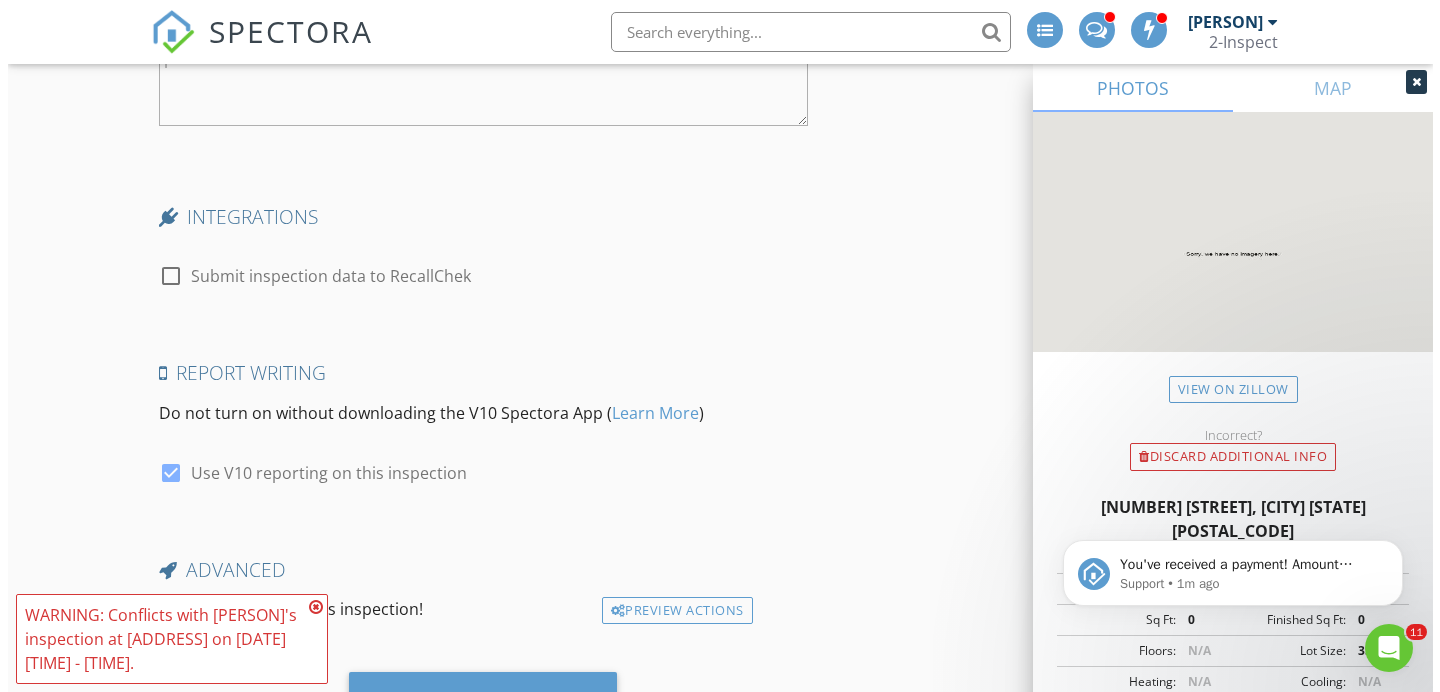 scroll, scrollTop: 4028, scrollLeft: 0, axis: vertical 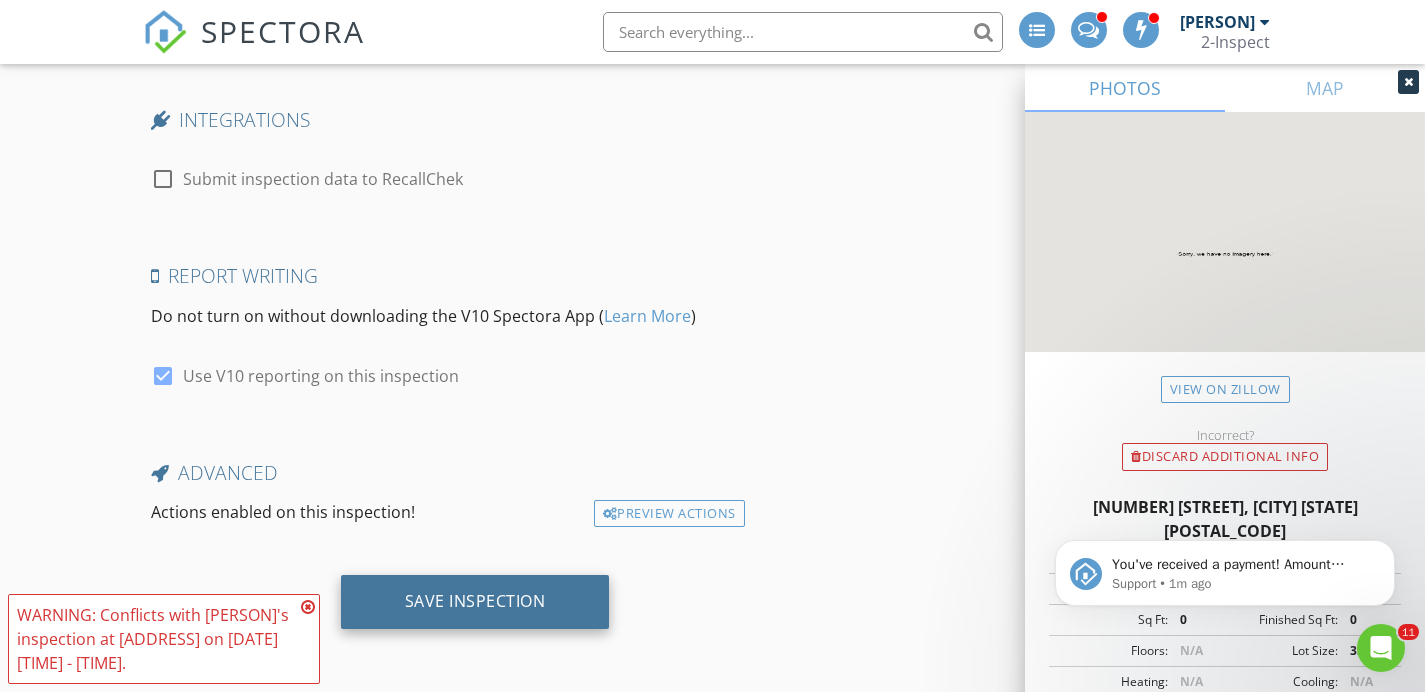 click on "Save Inspection" at bounding box center (475, 601) 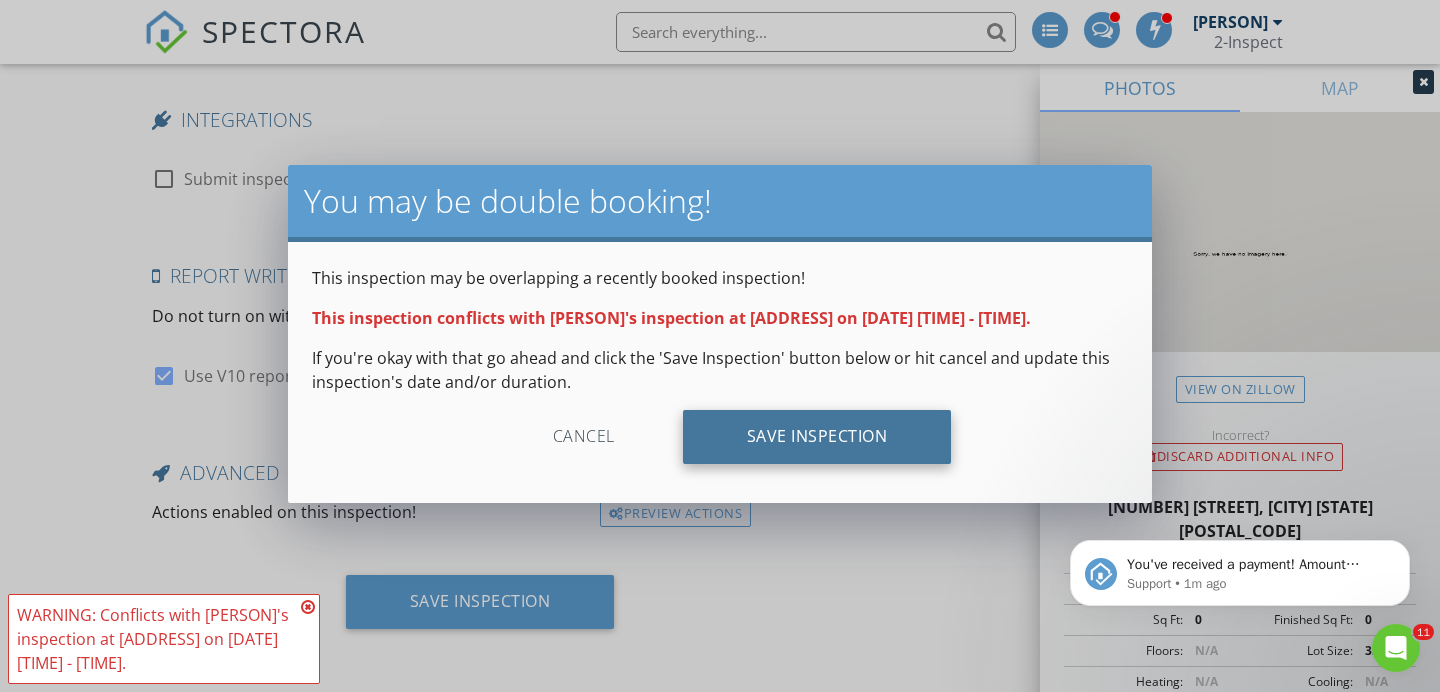 click on "Save Inspection" at bounding box center (817, 437) 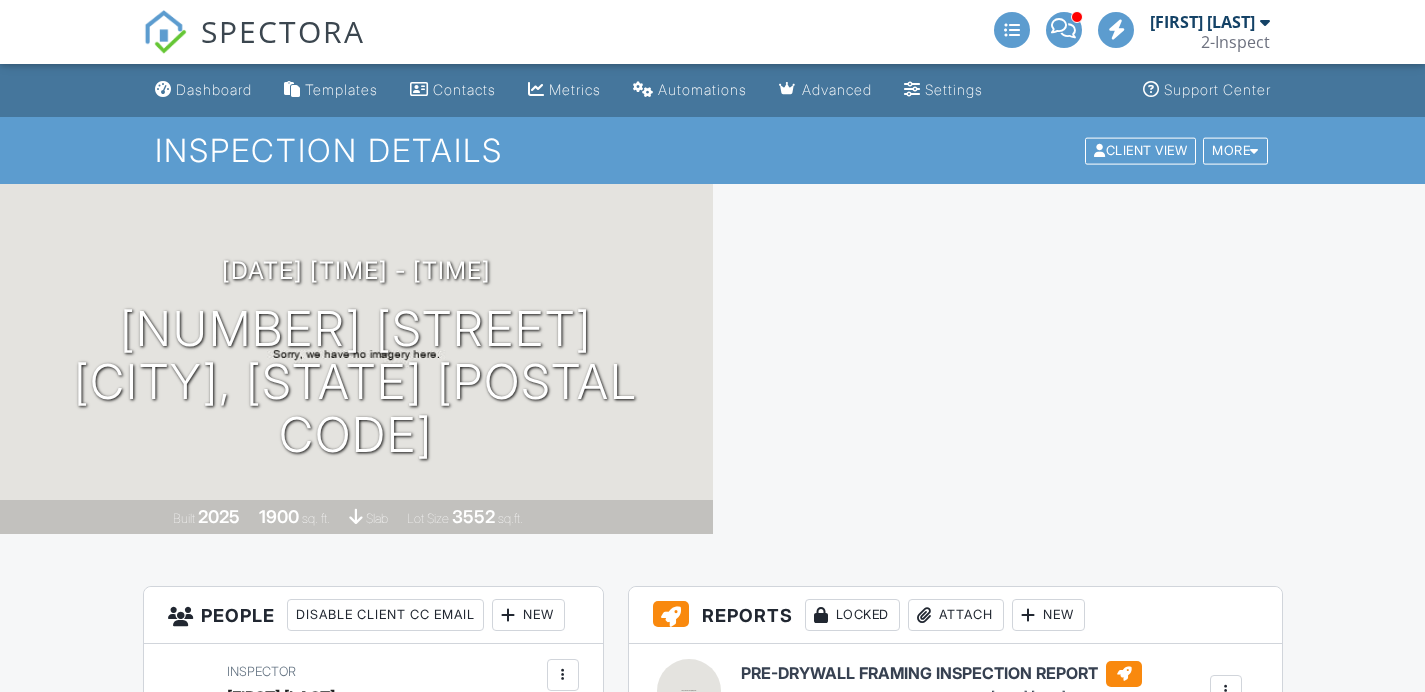 scroll, scrollTop: 0, scrollLeft: 0, axis: both 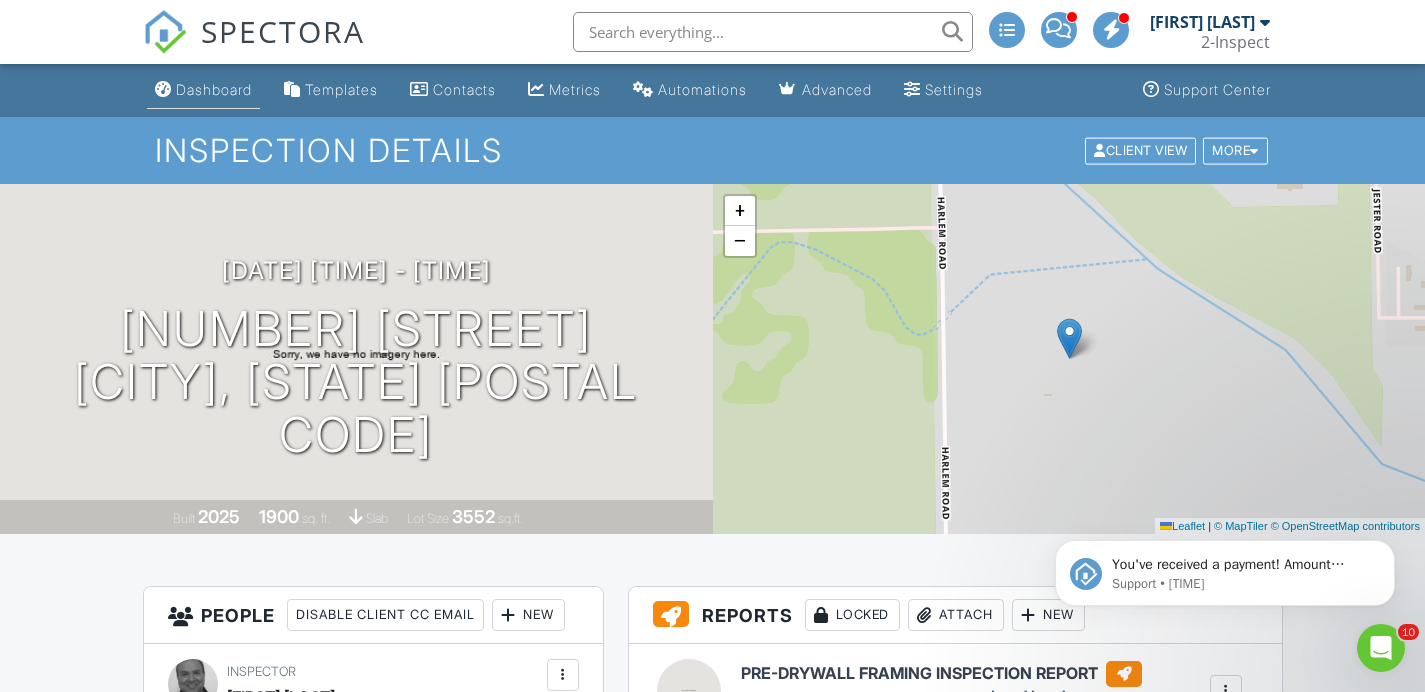 click on "Dashboard" at bounding box center [214, 89] 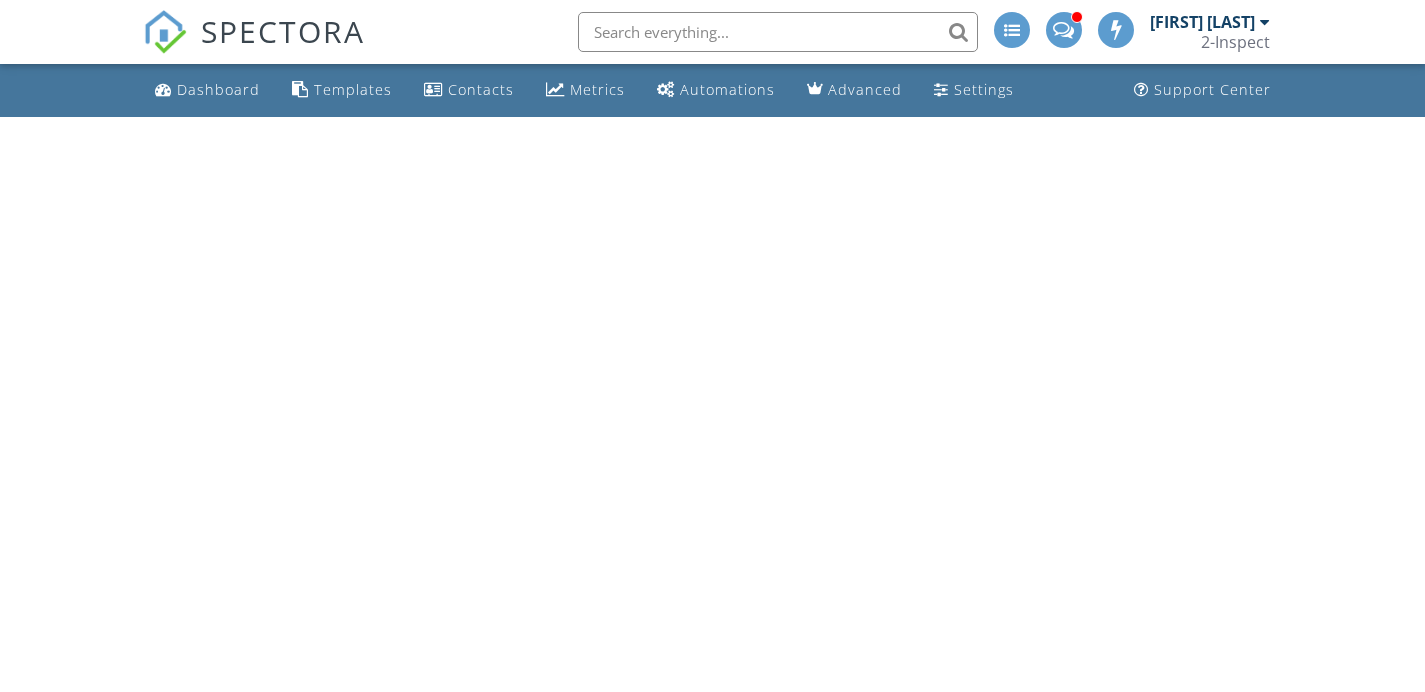 scroll, scrollTop: 0, scrollLeft: 0, axis: both 